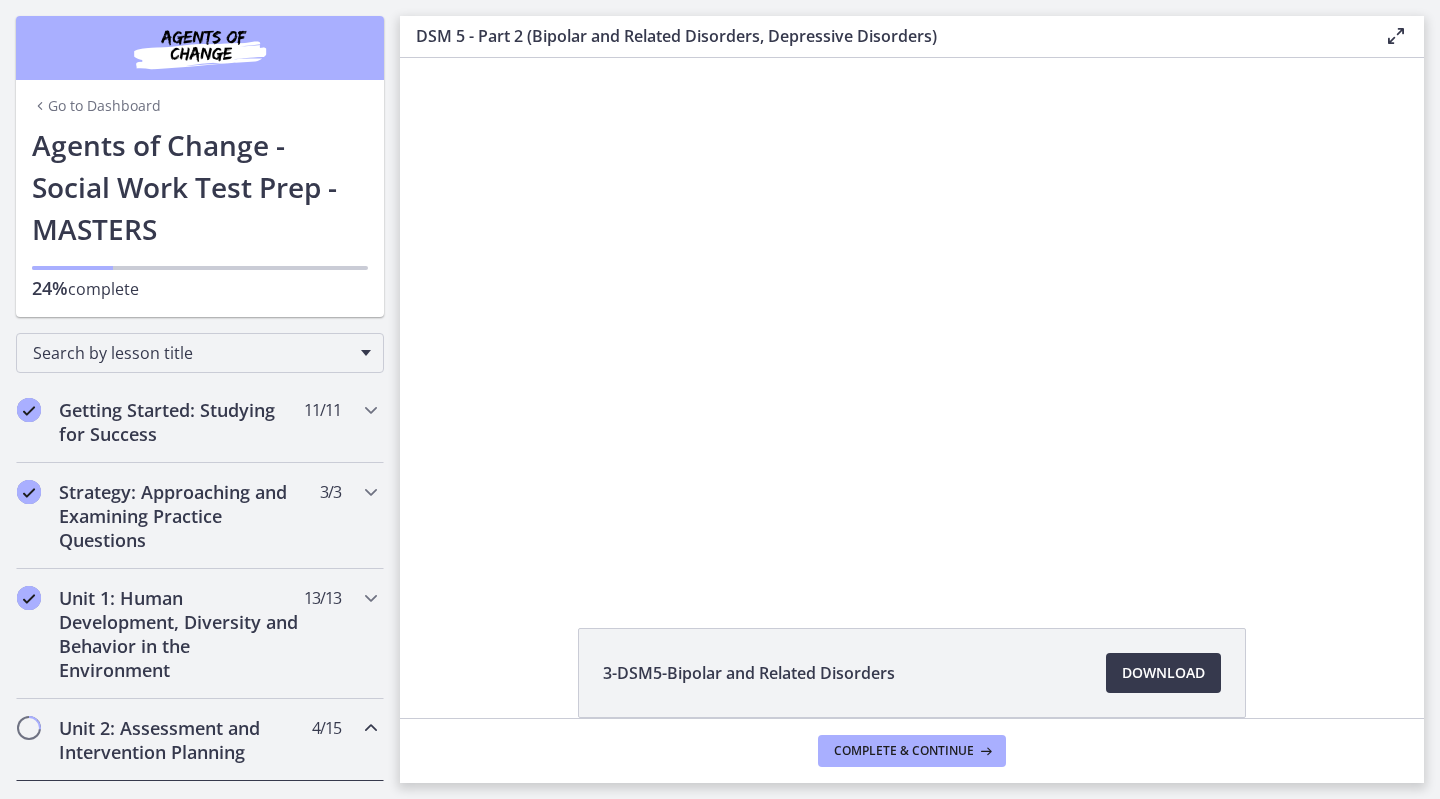 scroll, scrollTop: 0, scrollLeft: 0, axis: both 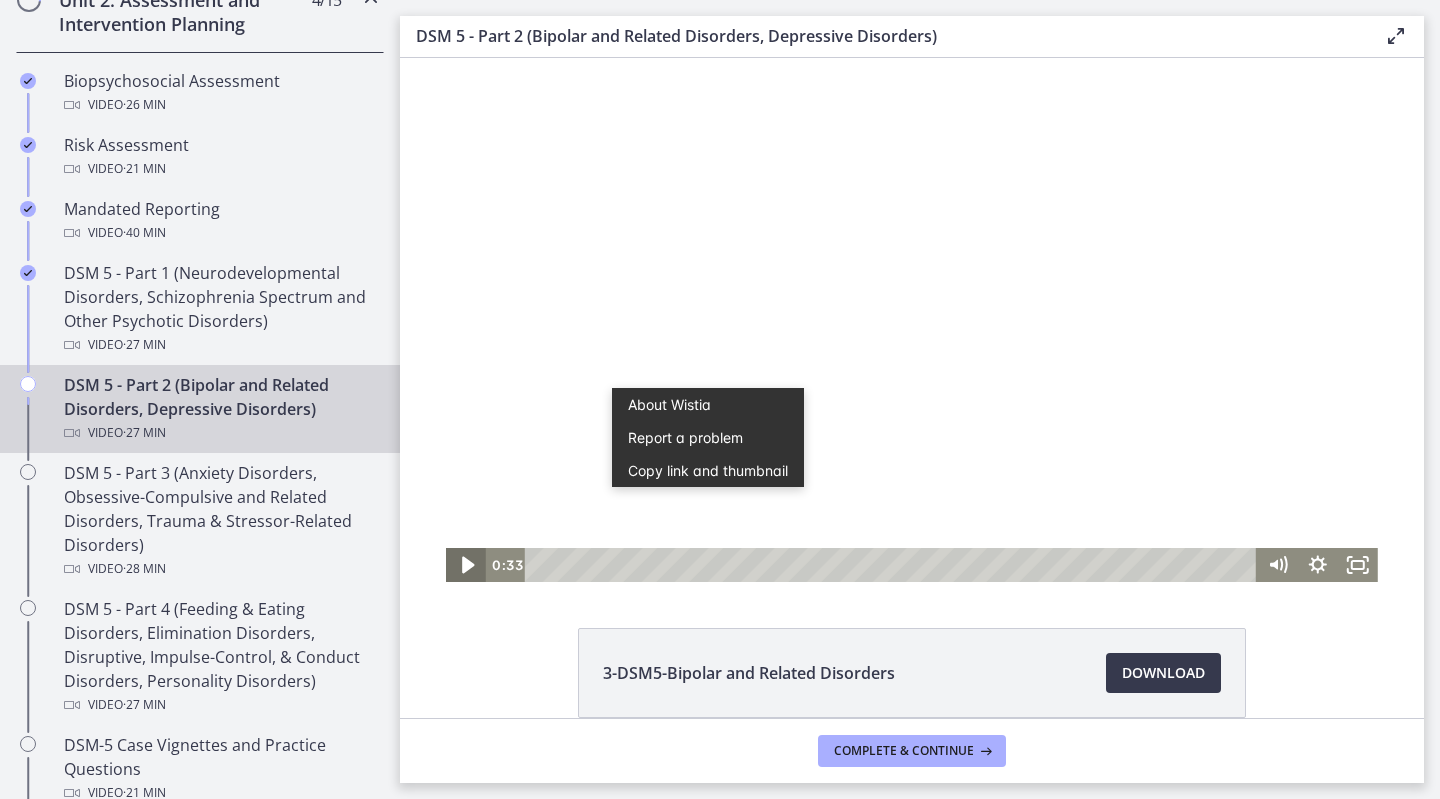 click 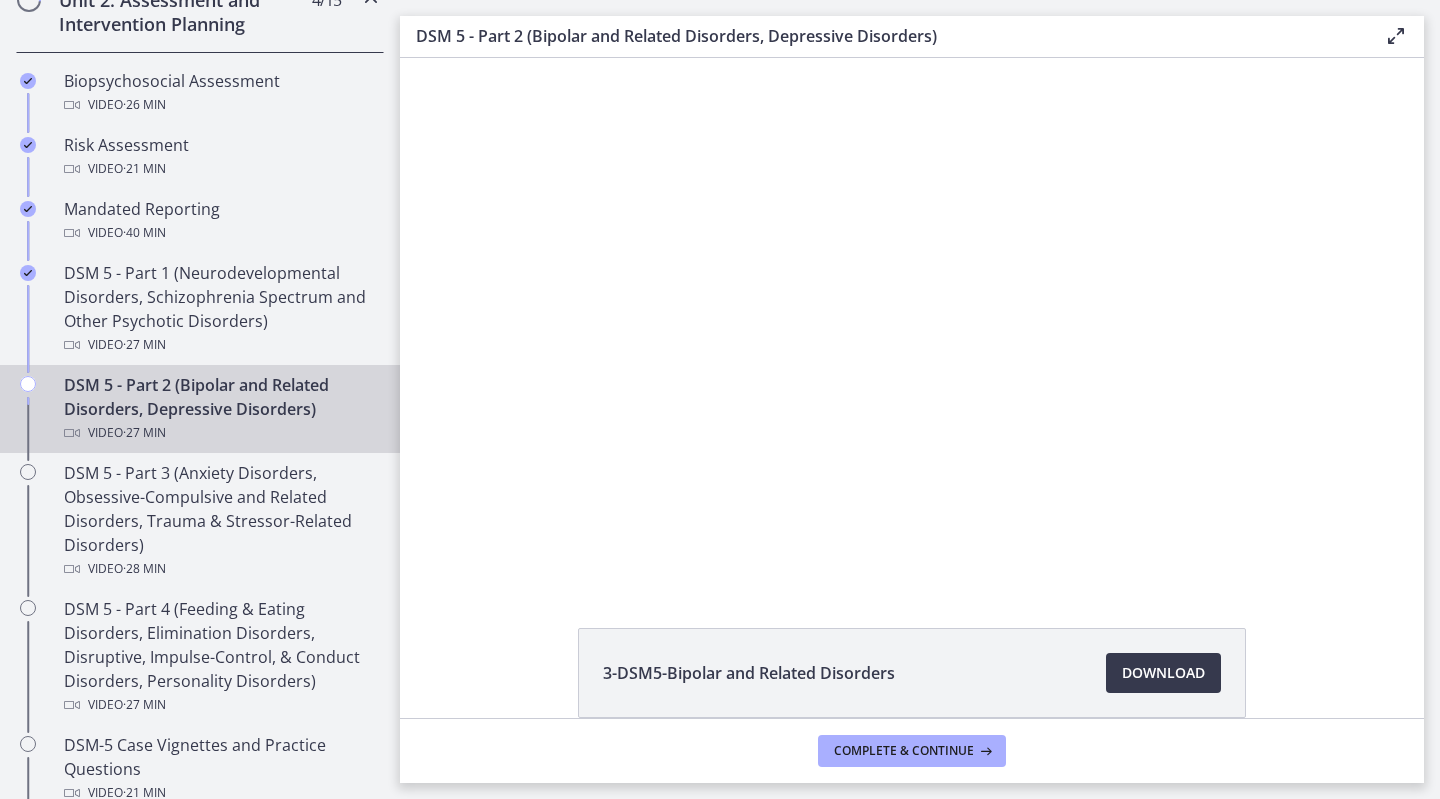 type 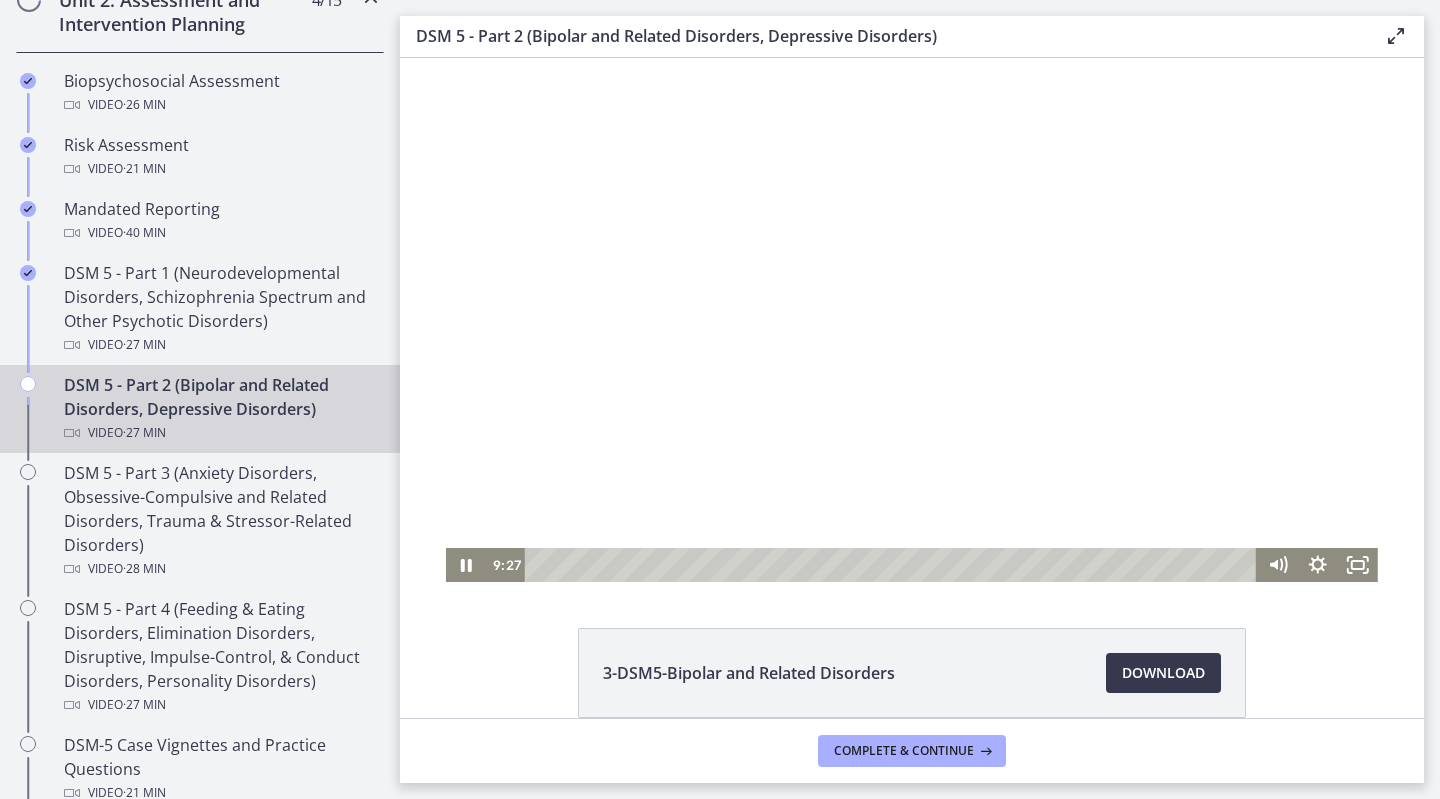 click on "DSM 5 - Part 2 (Bipolar and Related Disorders, Depressive Disorders)
Enable fullscreen
3-DSM5-Bipolar and Related Disorders
Download
Opens in a new window
4-DSM5-Depressive Disorders
Download
Opens in a new window" at bounding box center (920, 399) 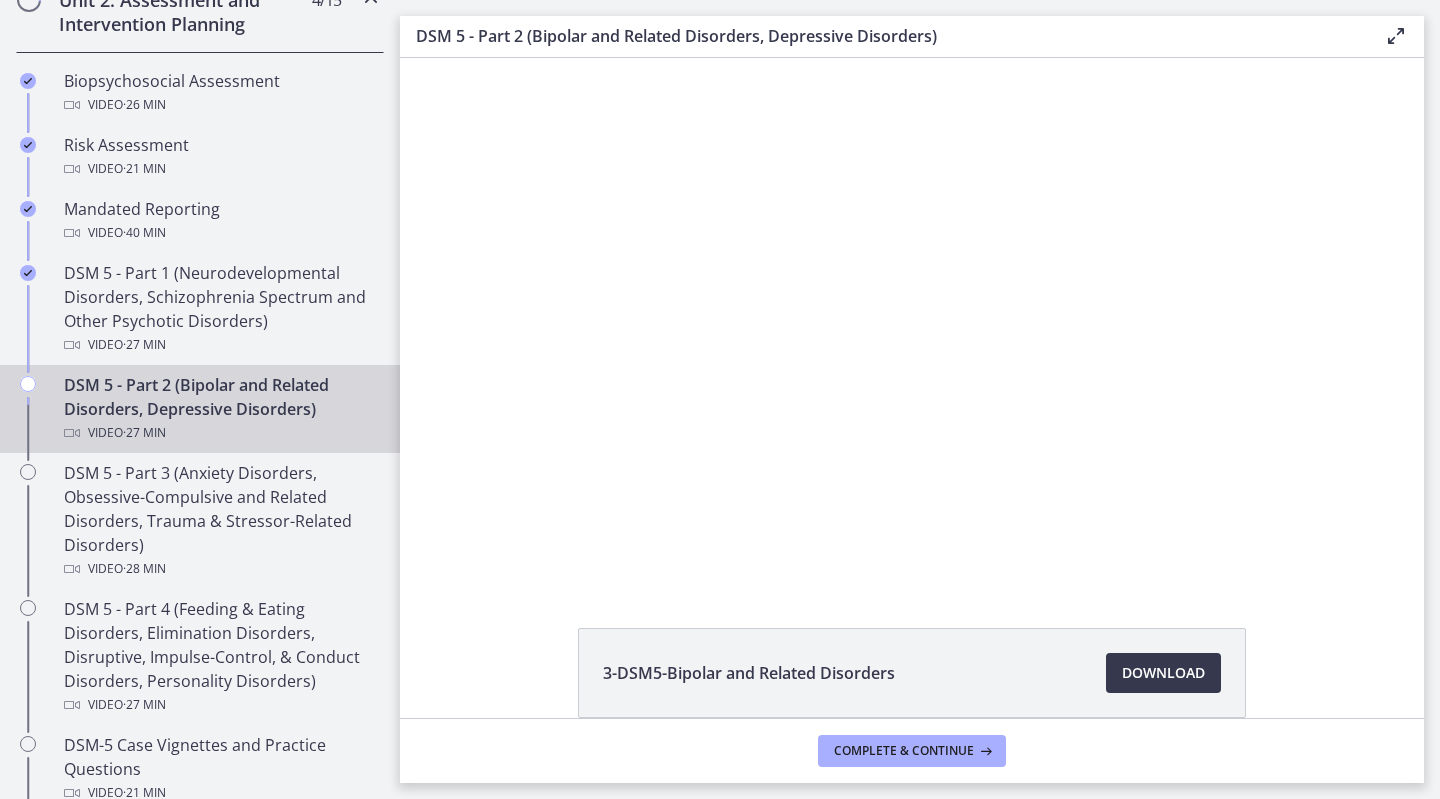 click at bounding box center [912, 320] 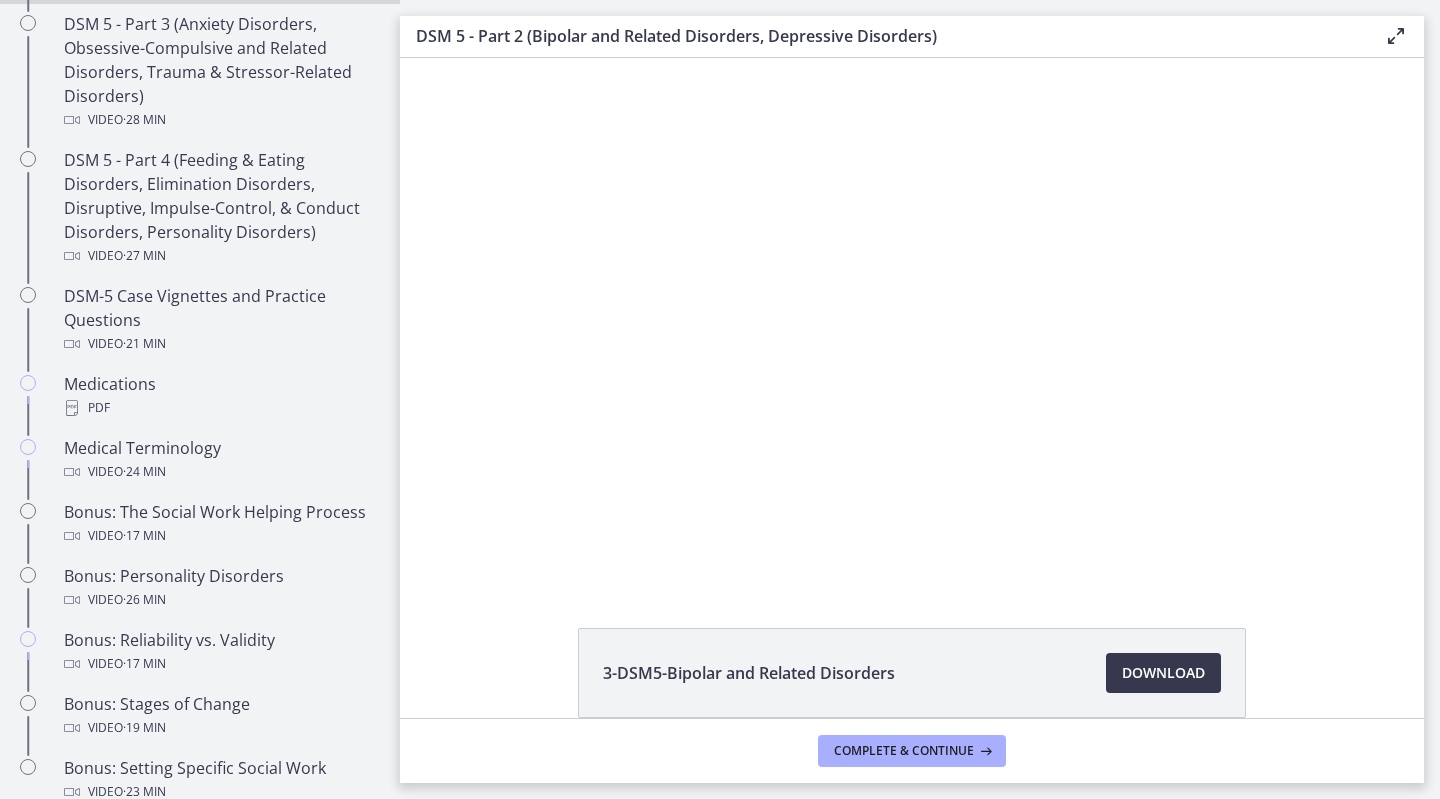 scroll, scrollTop: 1189, scrollLeft: 0, axis: vertical 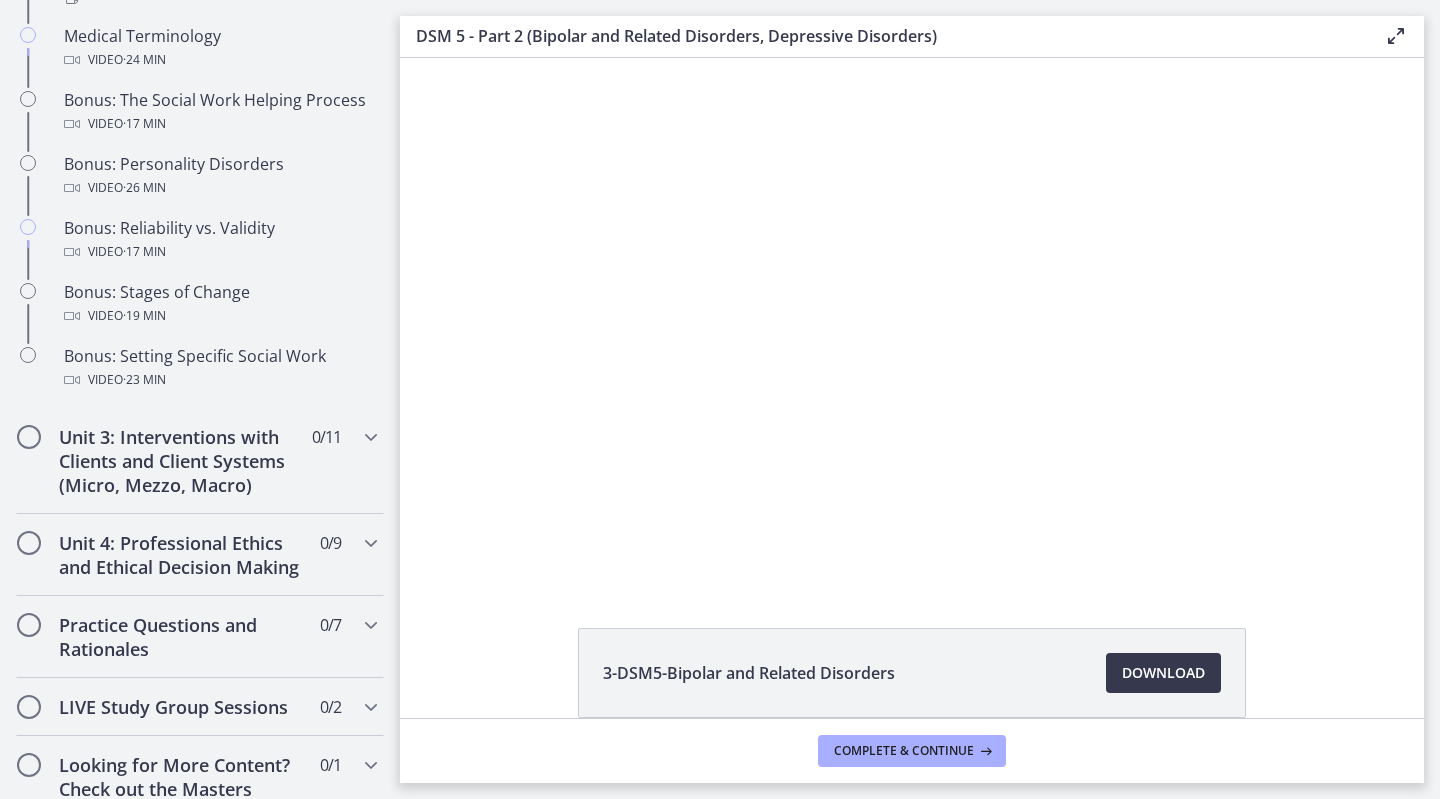 drag, startPoint x: 388, startPoint y: 299, endPoint x: 21, endPoint y: 475, distance: 407.01965 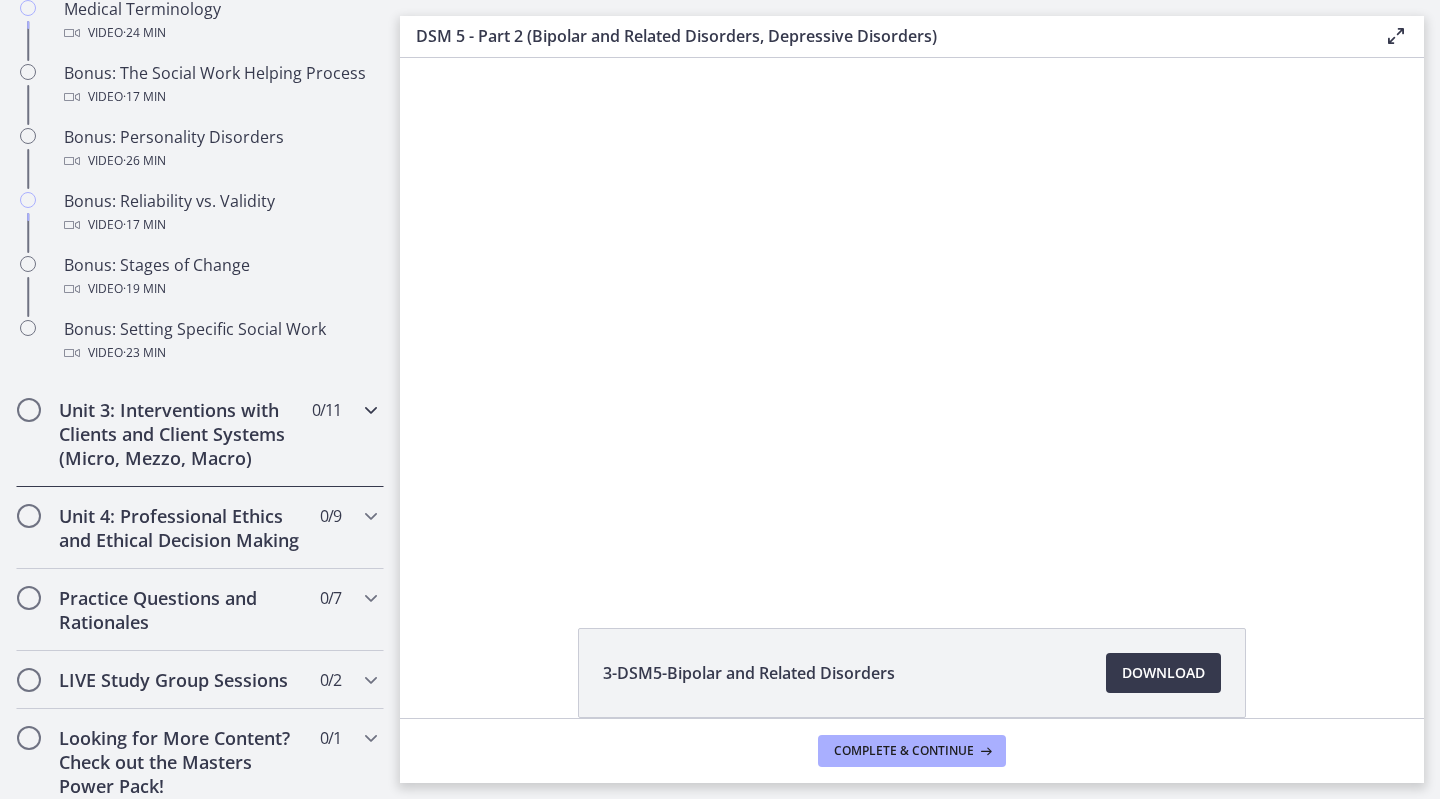 click on "Unit 3: Interventions with Clients and Client Systems (Micro, Mezzo, Macro)" at bounding box center (181, 434) 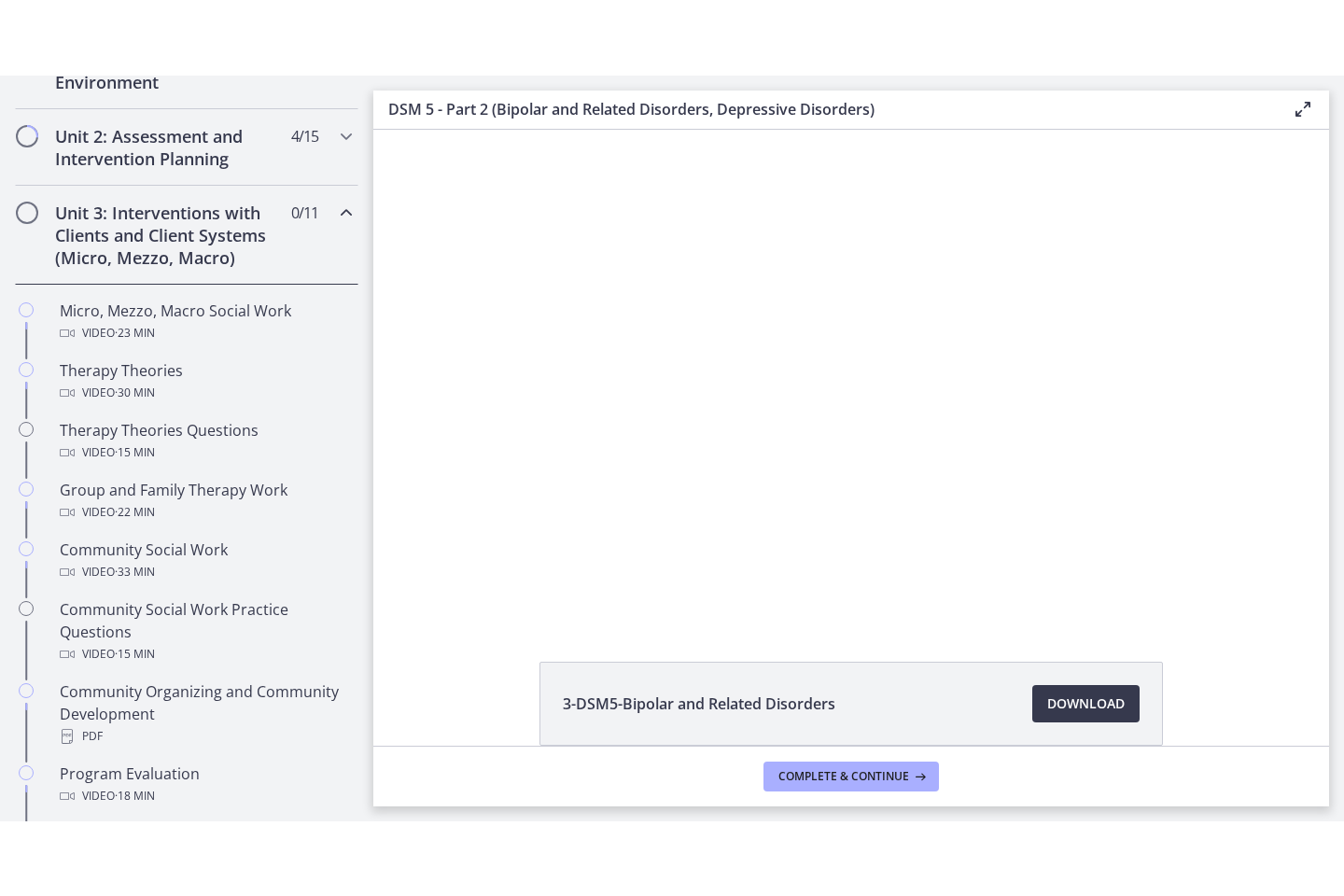 scroll, scrollTop: 597, scrollLeft: 0, axis: vertical 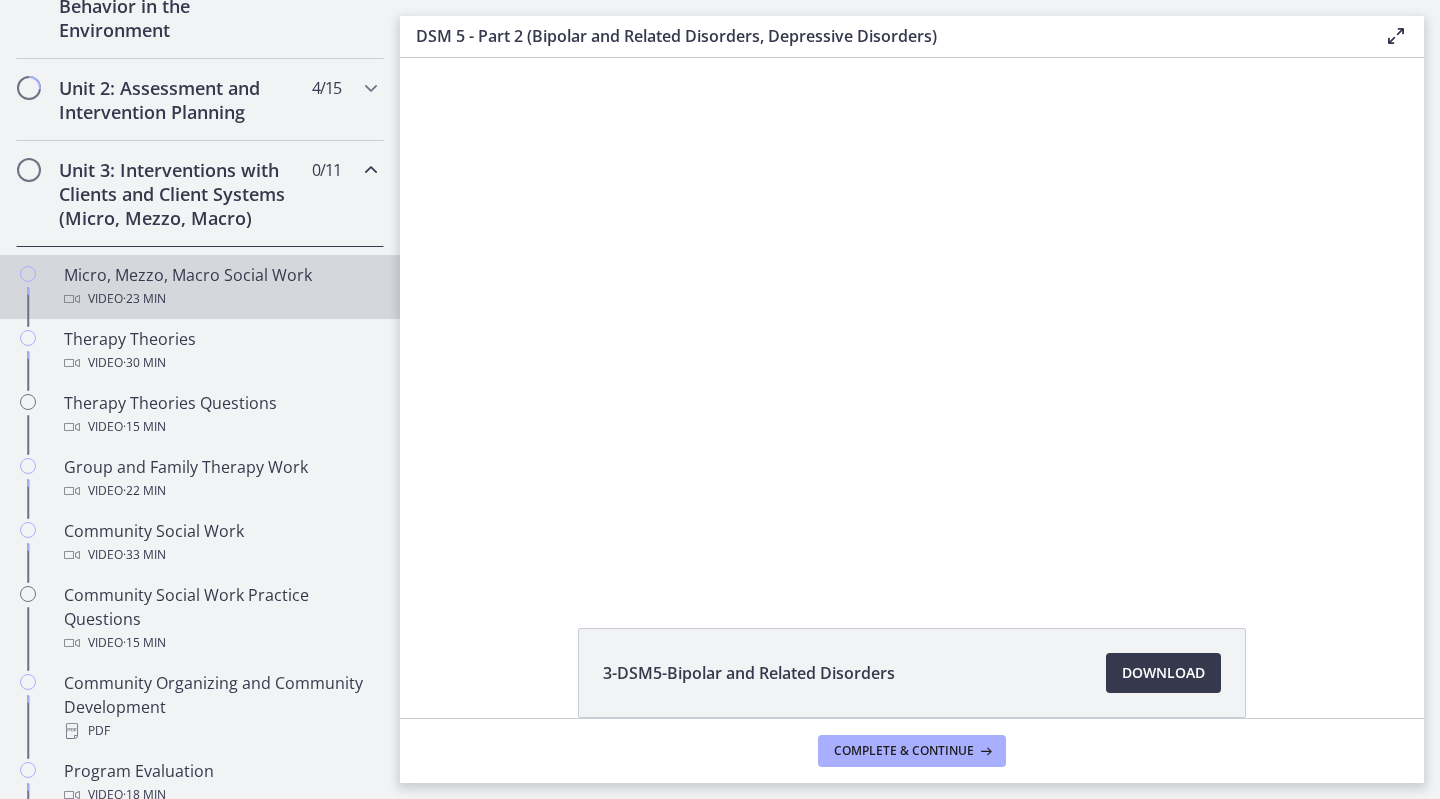 click on "Video
·  23 min" at bounding box center (220, 299) 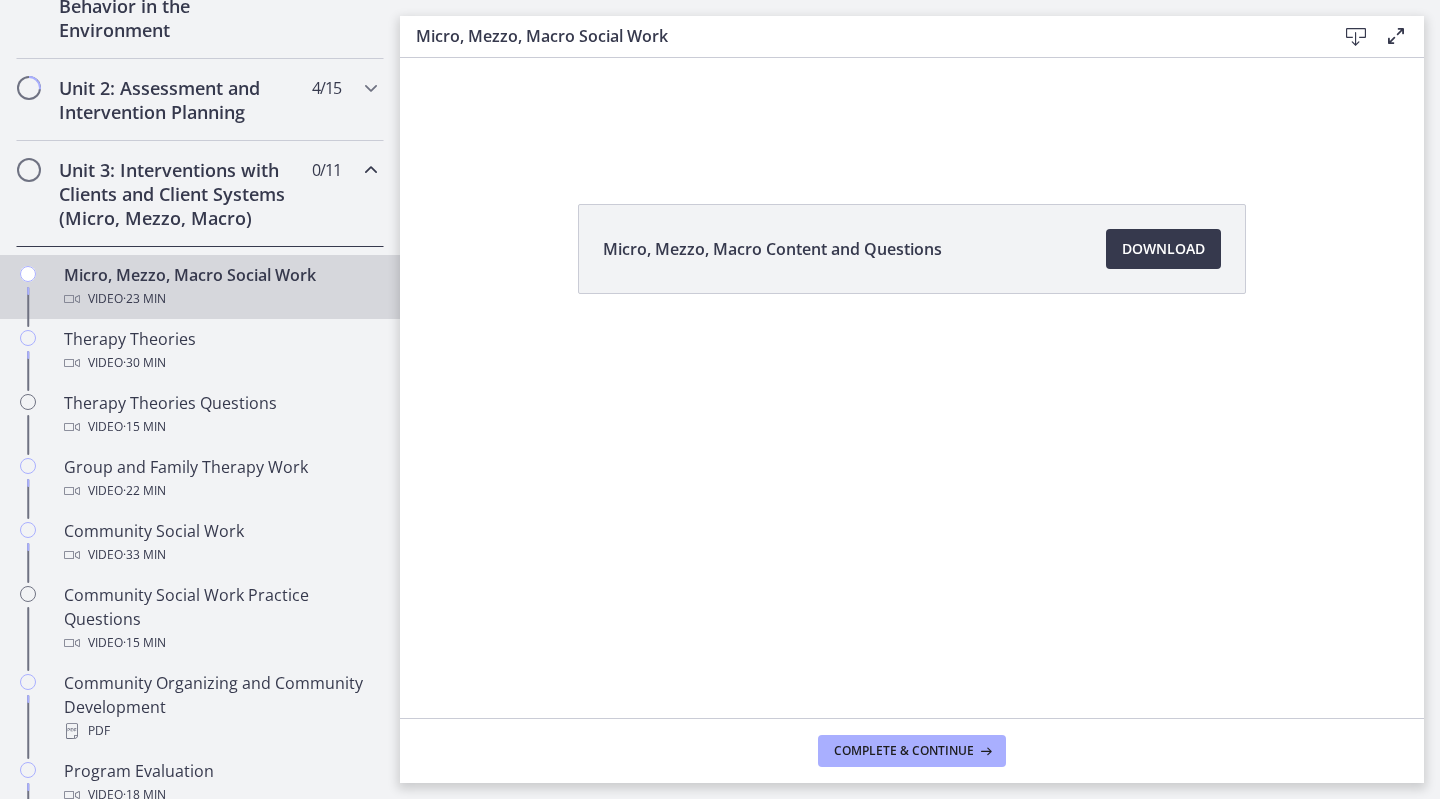 click at bounding box center [1396, 36] 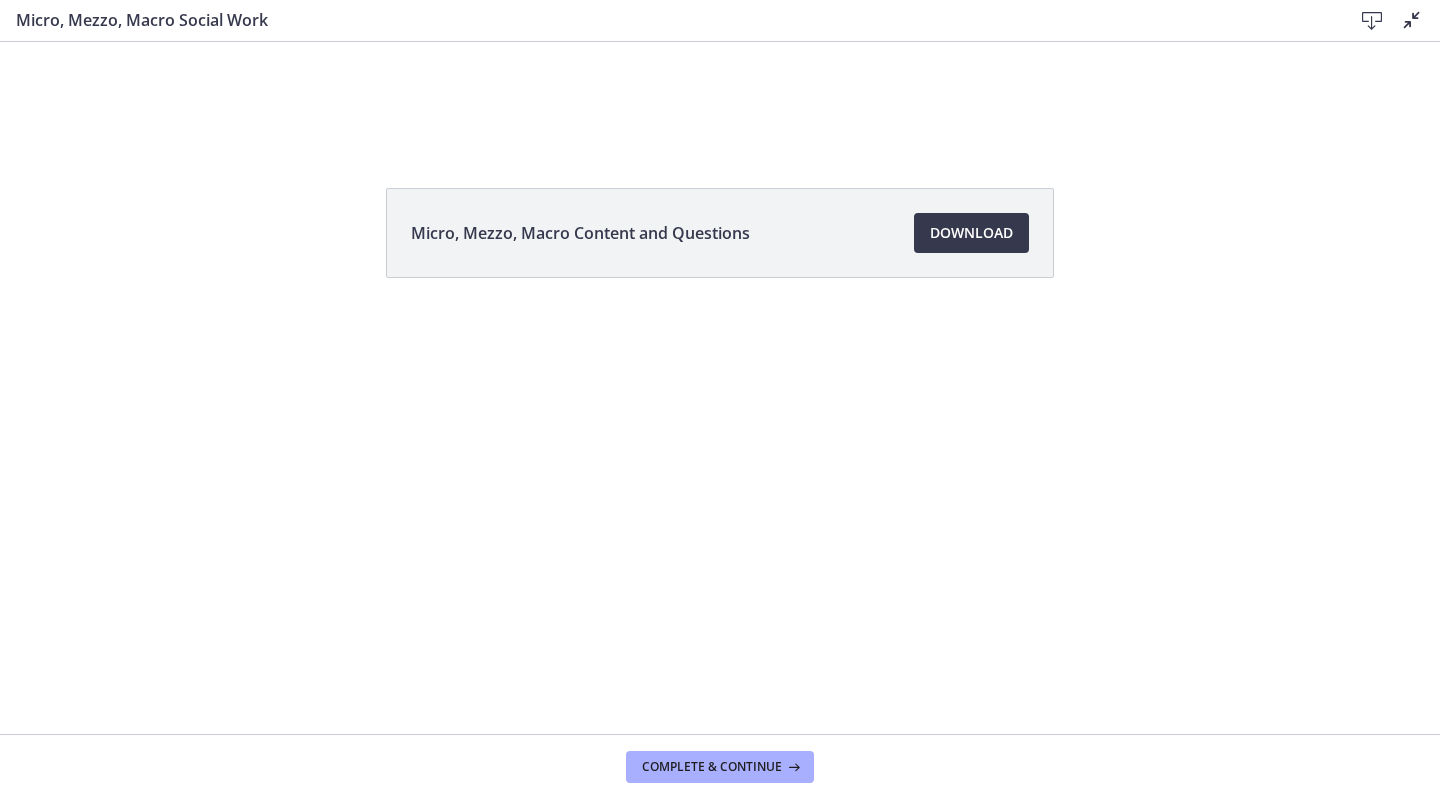 scroll, scrollTop: 640, scrollLeft: 0, axis: vertical 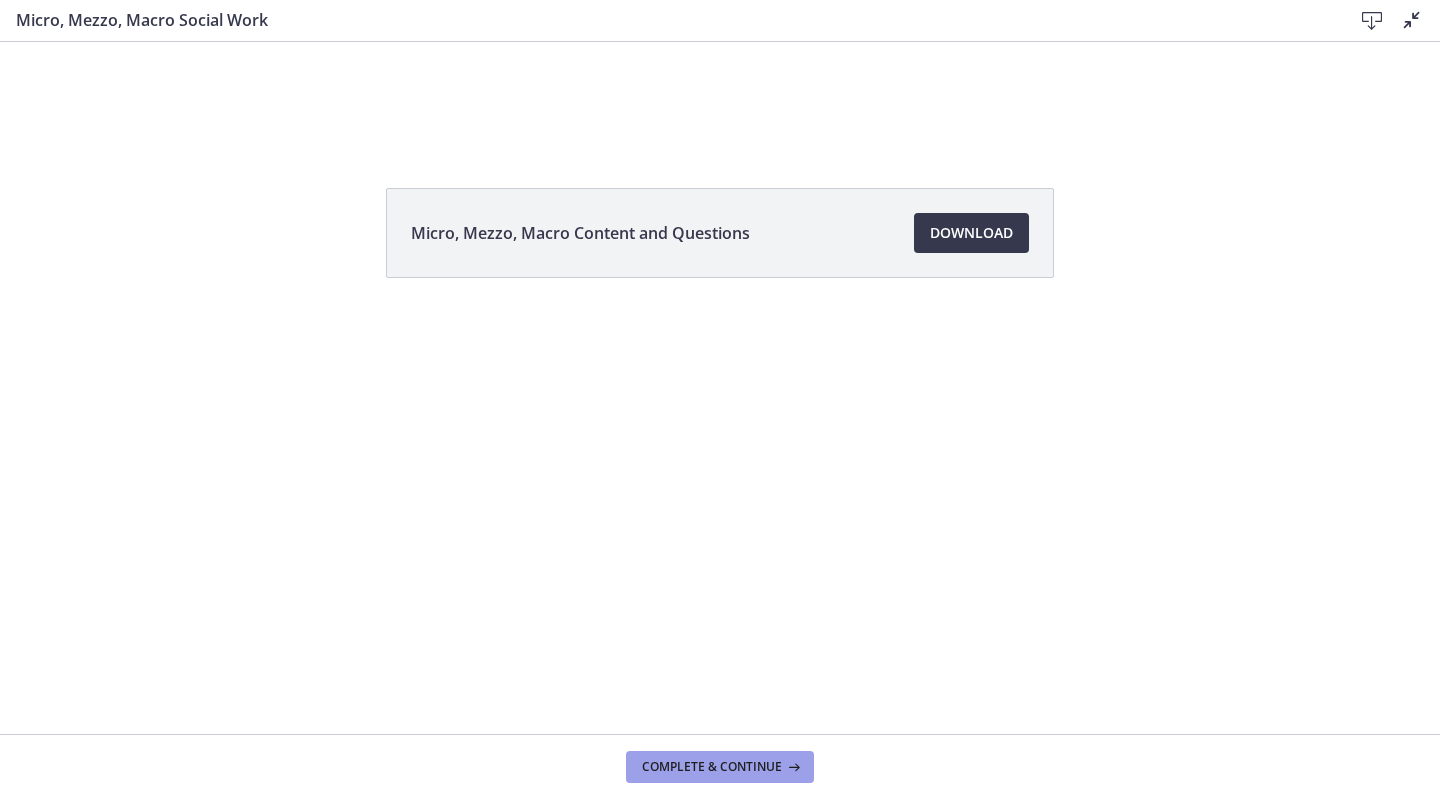 click on "Complete & continue" at bounding box center (712, 767) 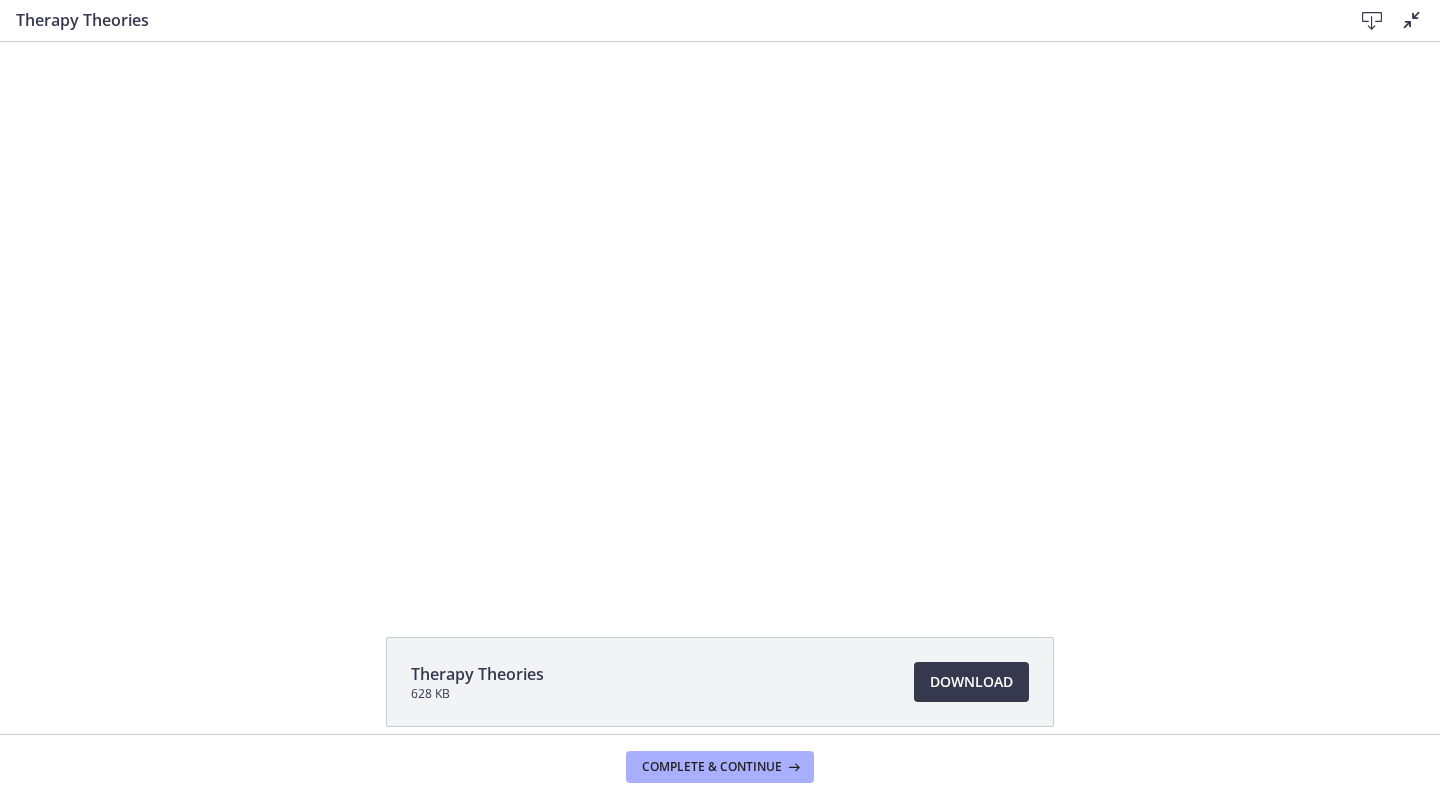 click at bounding box center (1412, 20) 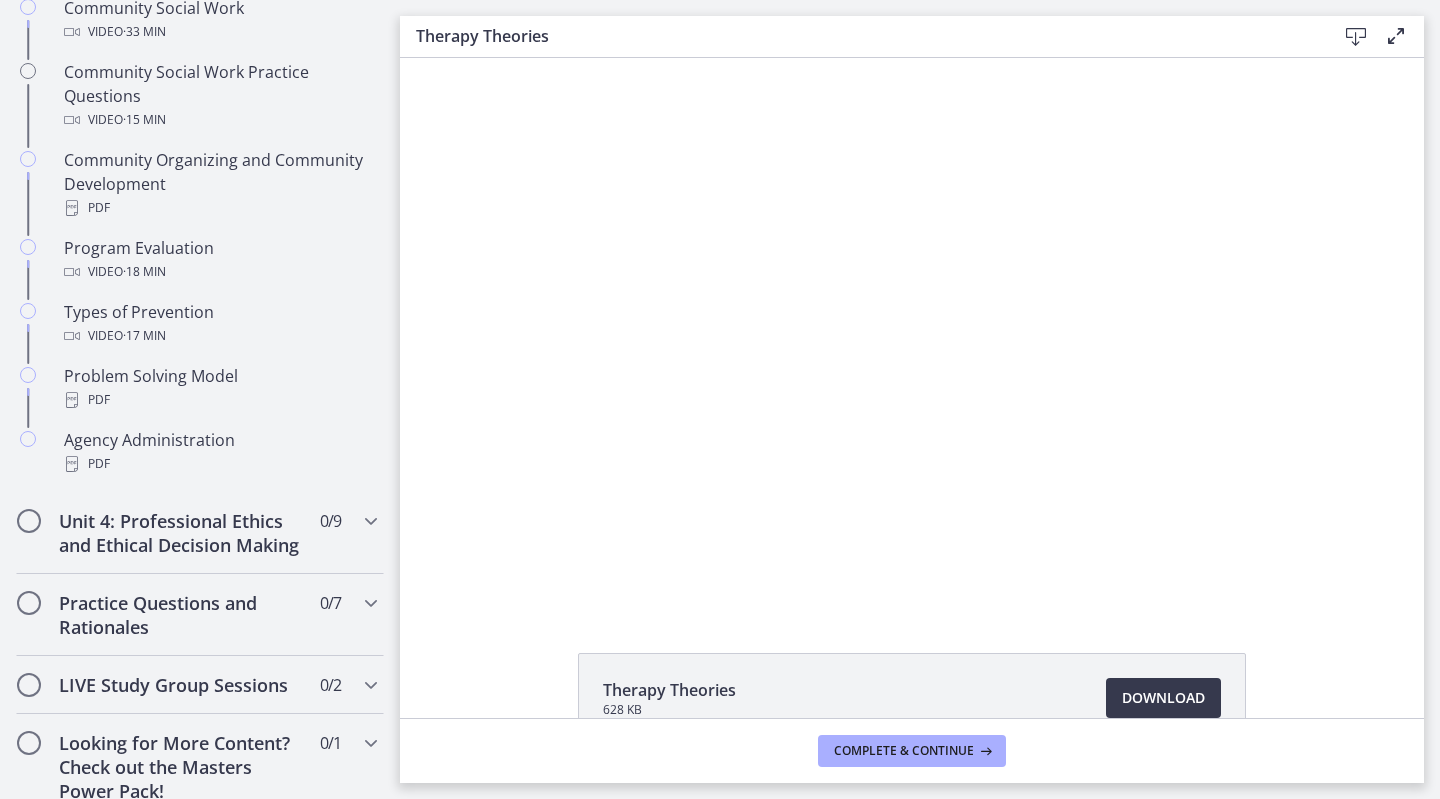 scroll, scrollTop: 1173, scrollLeft: 0, axis: vertical 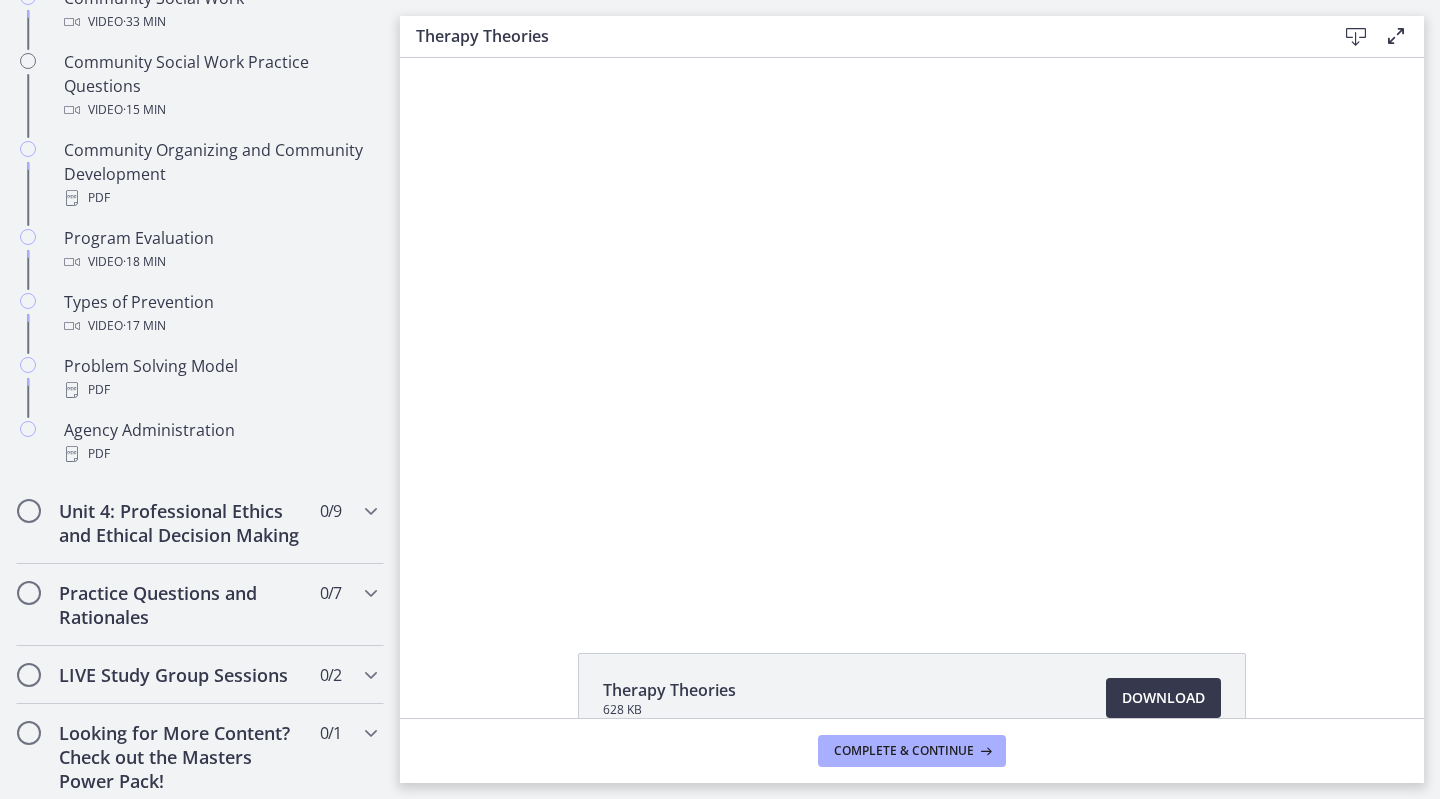 click on "Therapy Theories
Download
Enable fullscreen" at bounding box center (912, 37) 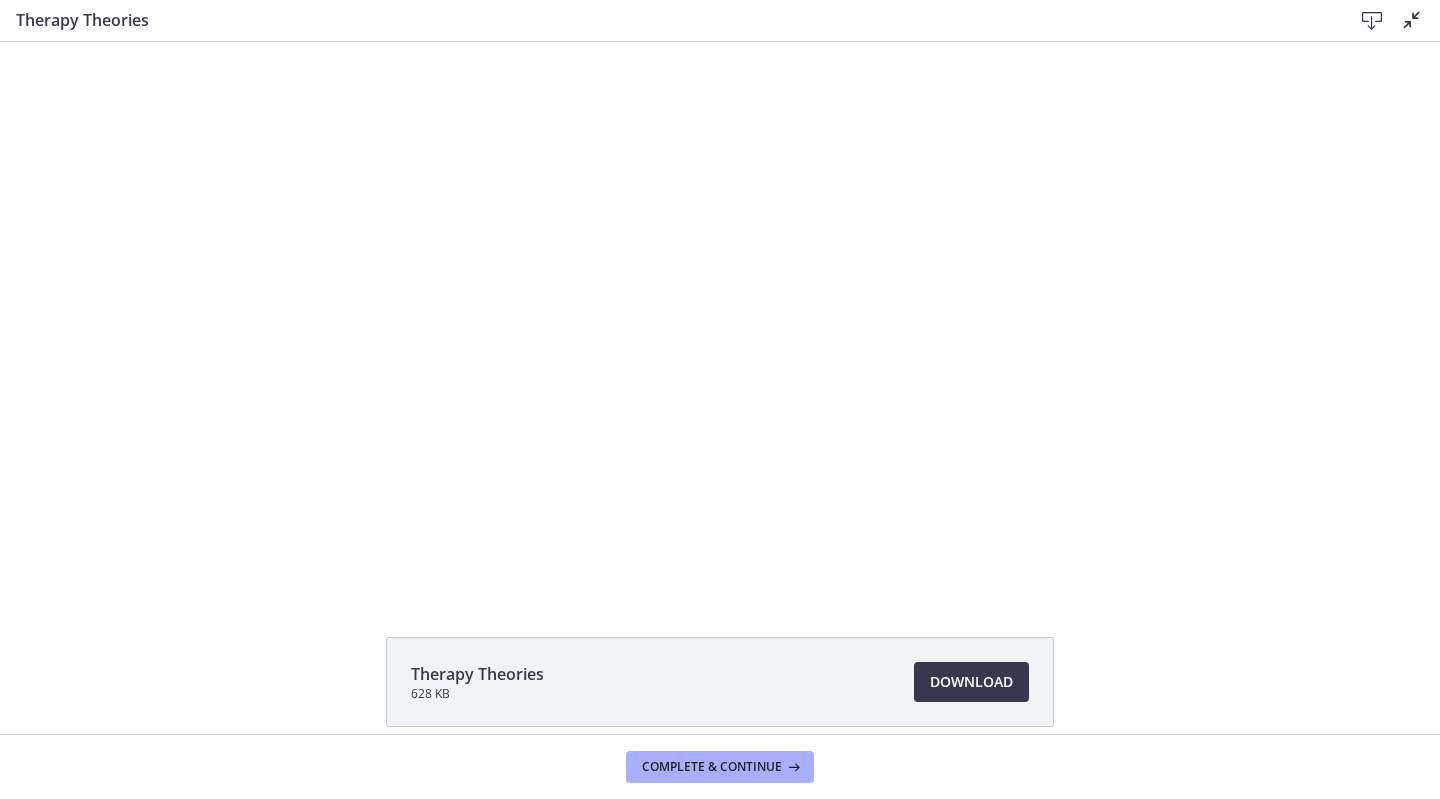 click at bounding box center [1412, 20] 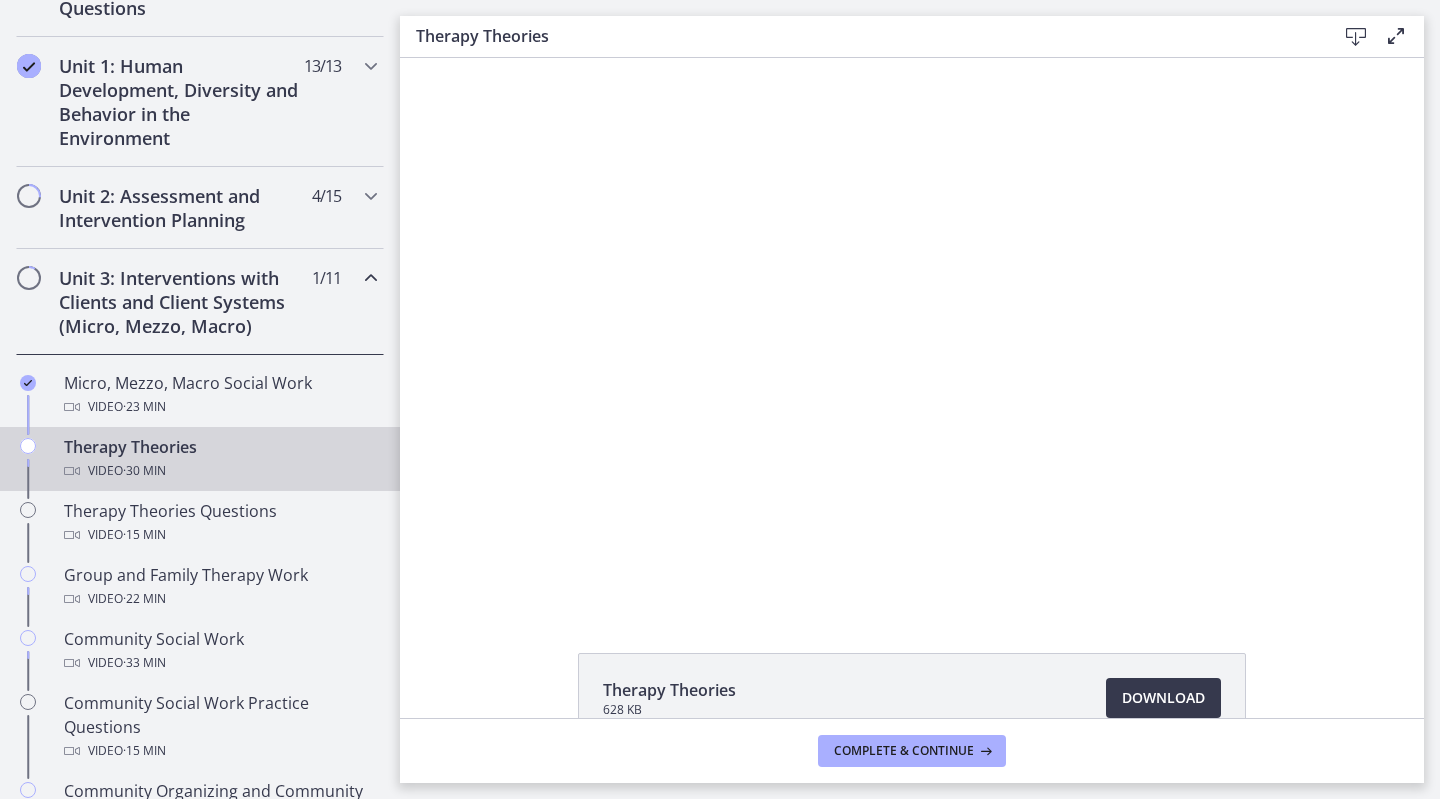 scroll, scrollTop: 511, scrollLeft: 0, axis: vertical 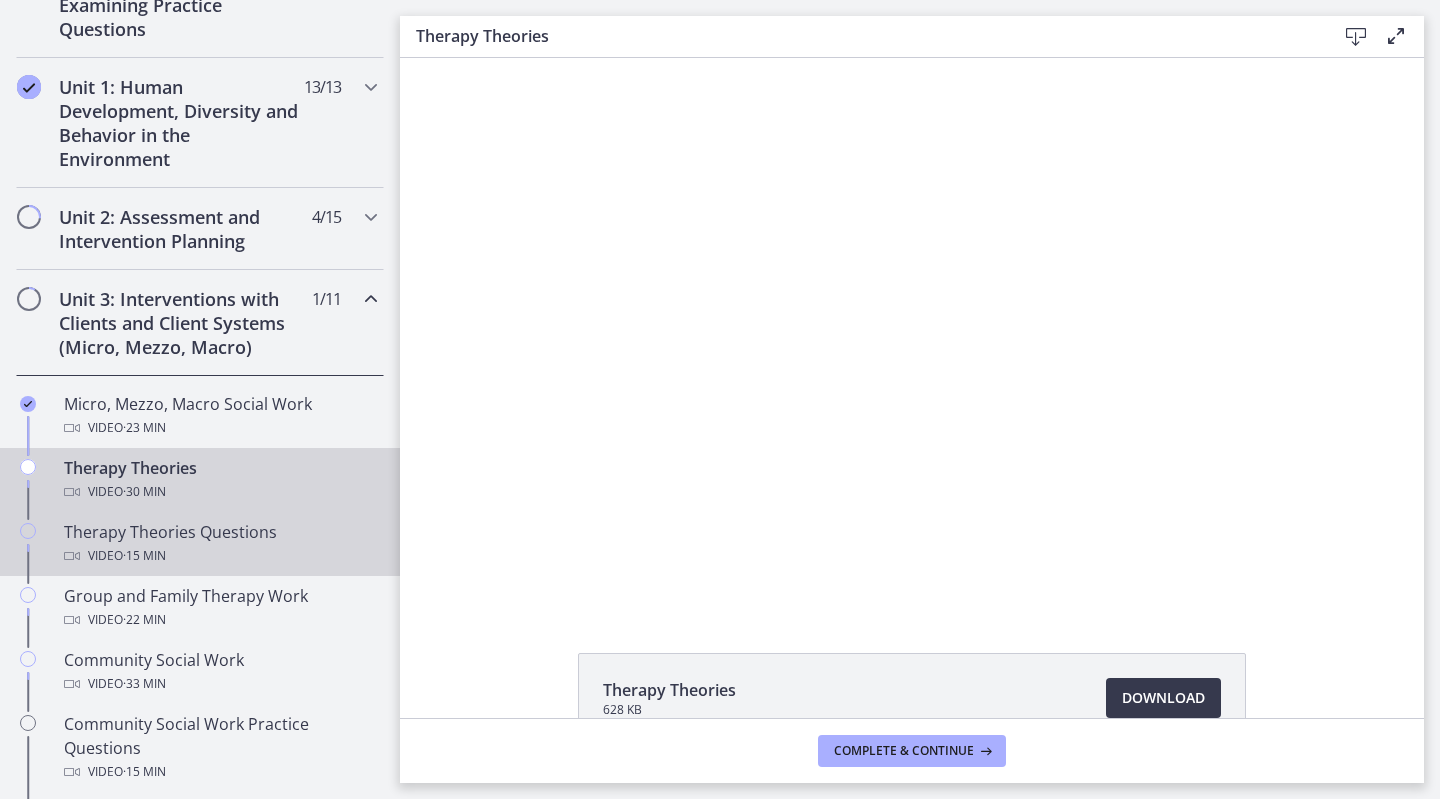 click on "Video
·  15 min" at bounding box center (220, 556) 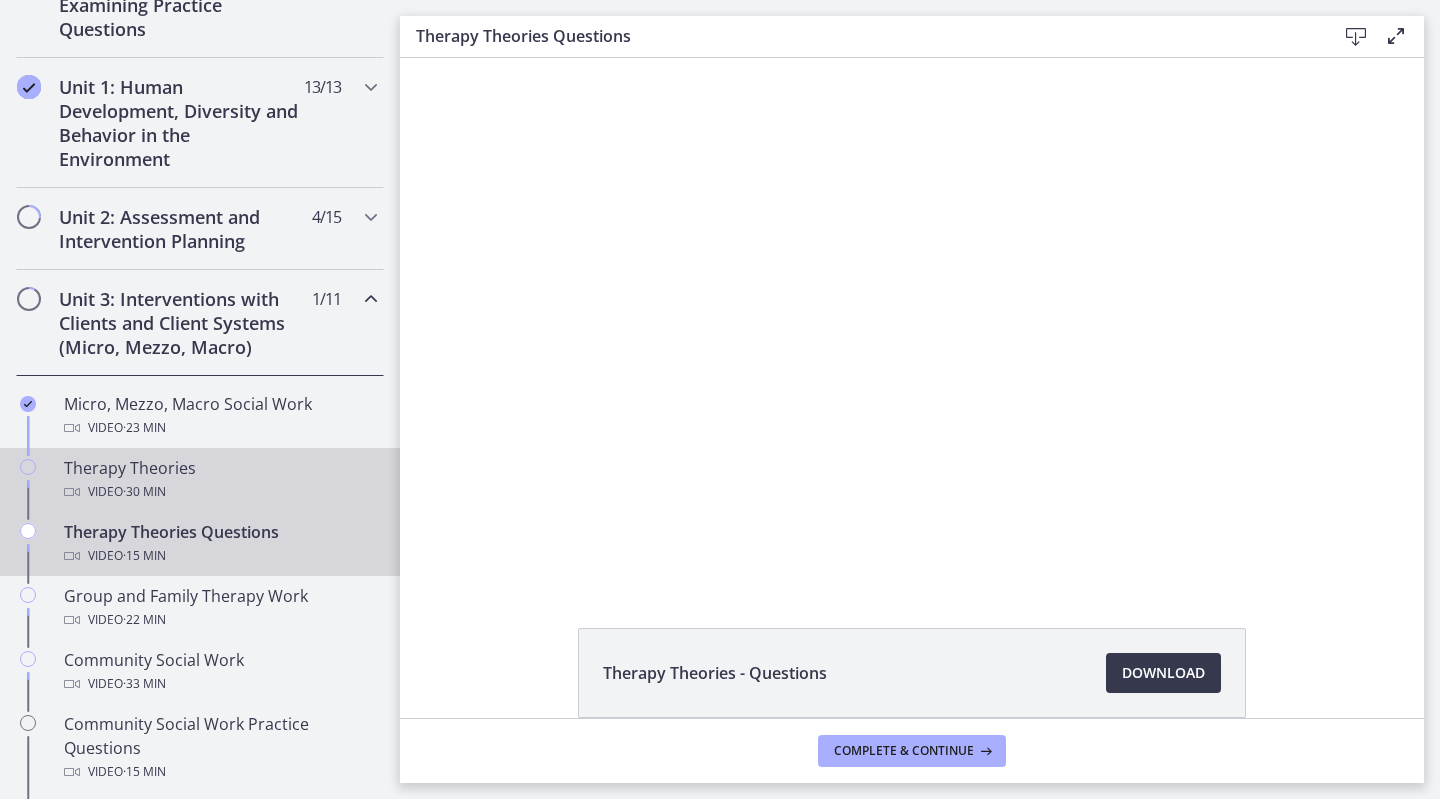 click on "·  30 min" at bounding box center [144, 492] 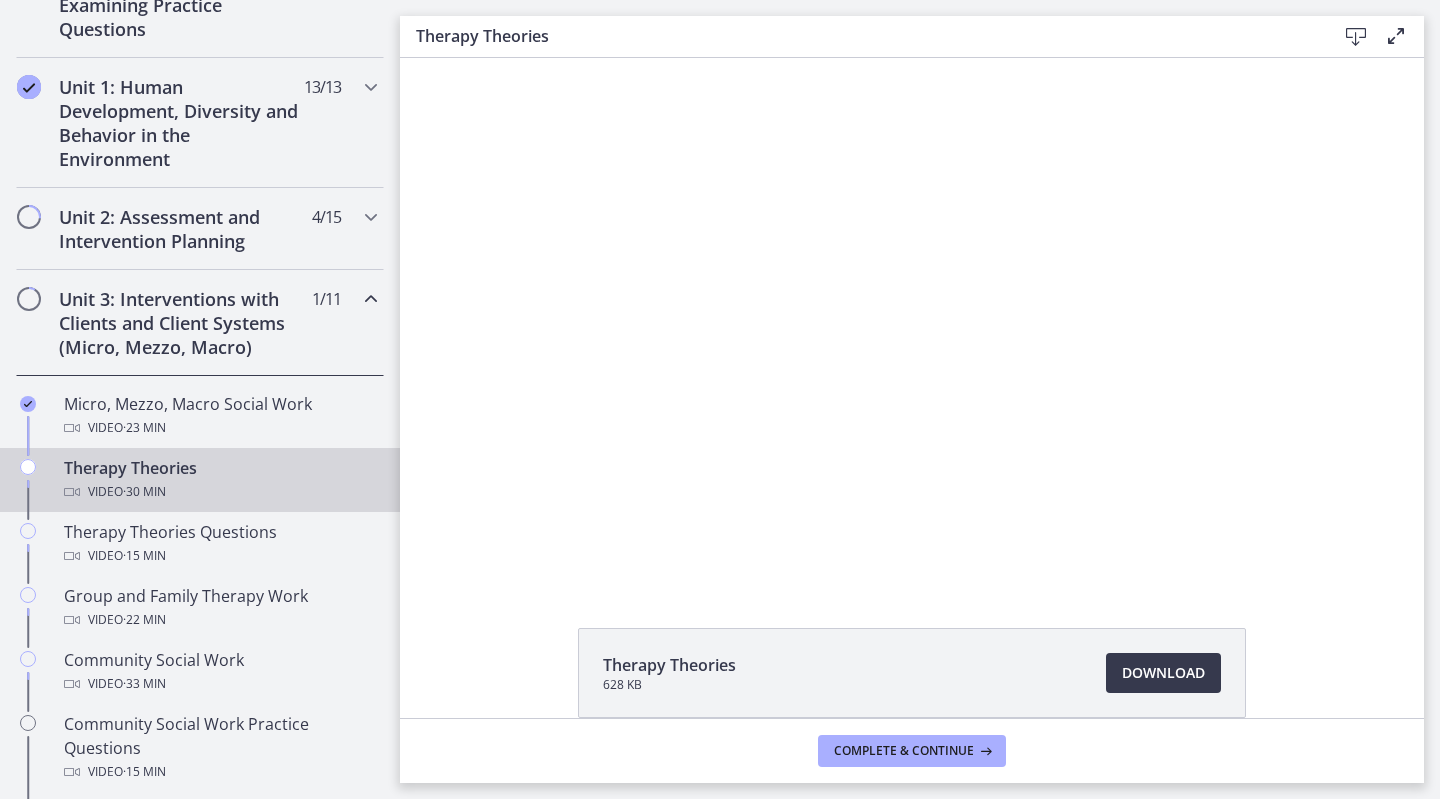 scroll, scrollTop: 0, scrollLeft: 0, axis: both 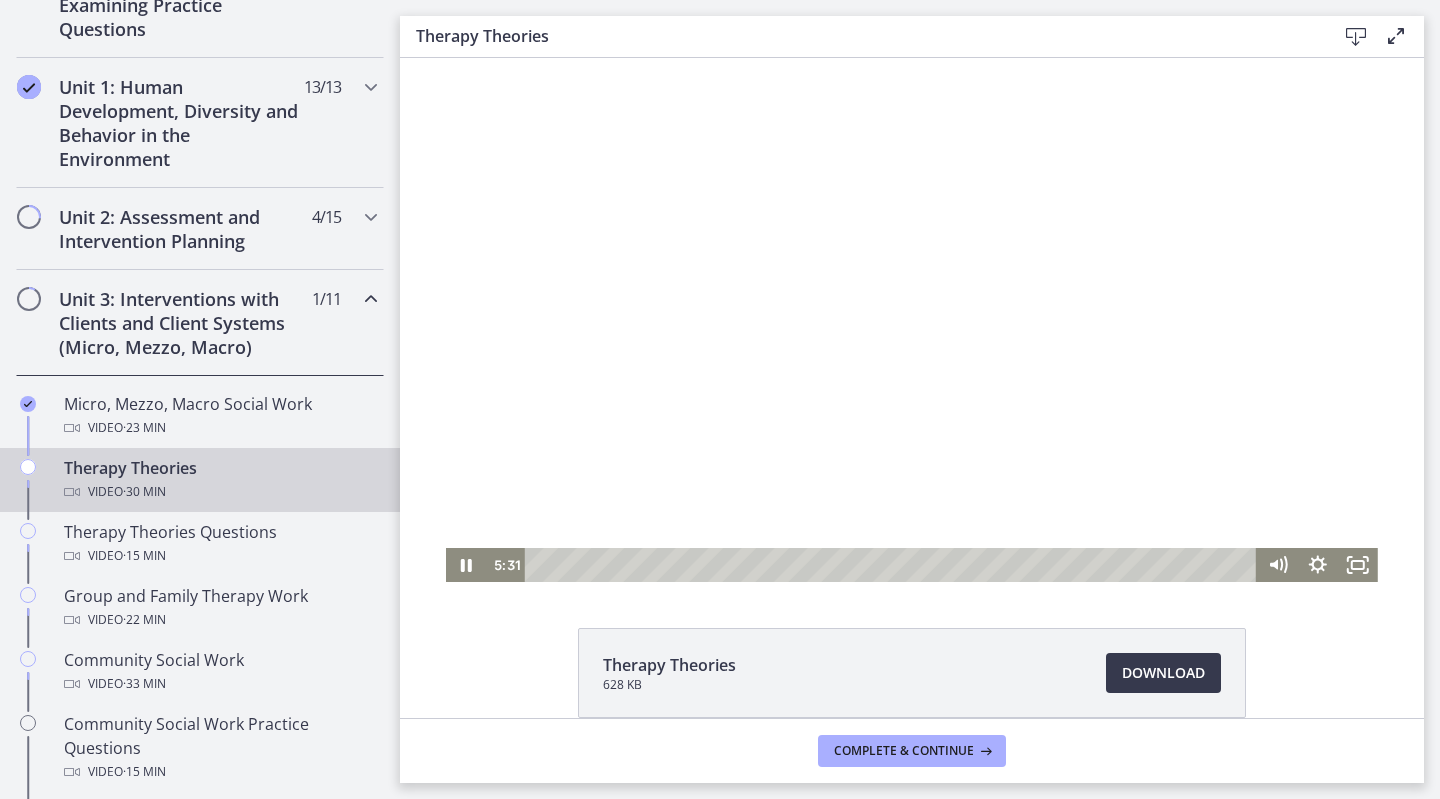 click at bounding box center [912, 320] 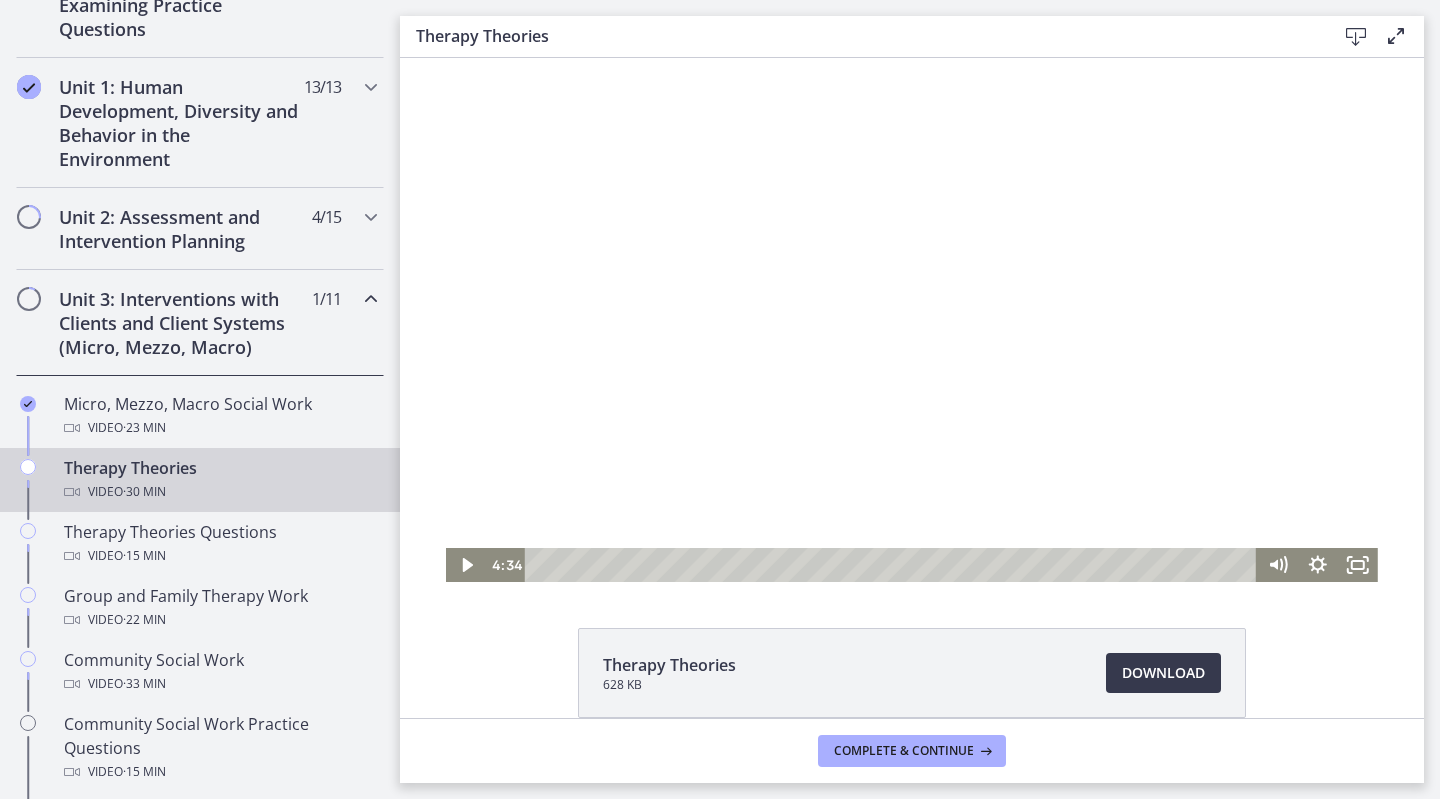 click at bounding box center [893, 565] 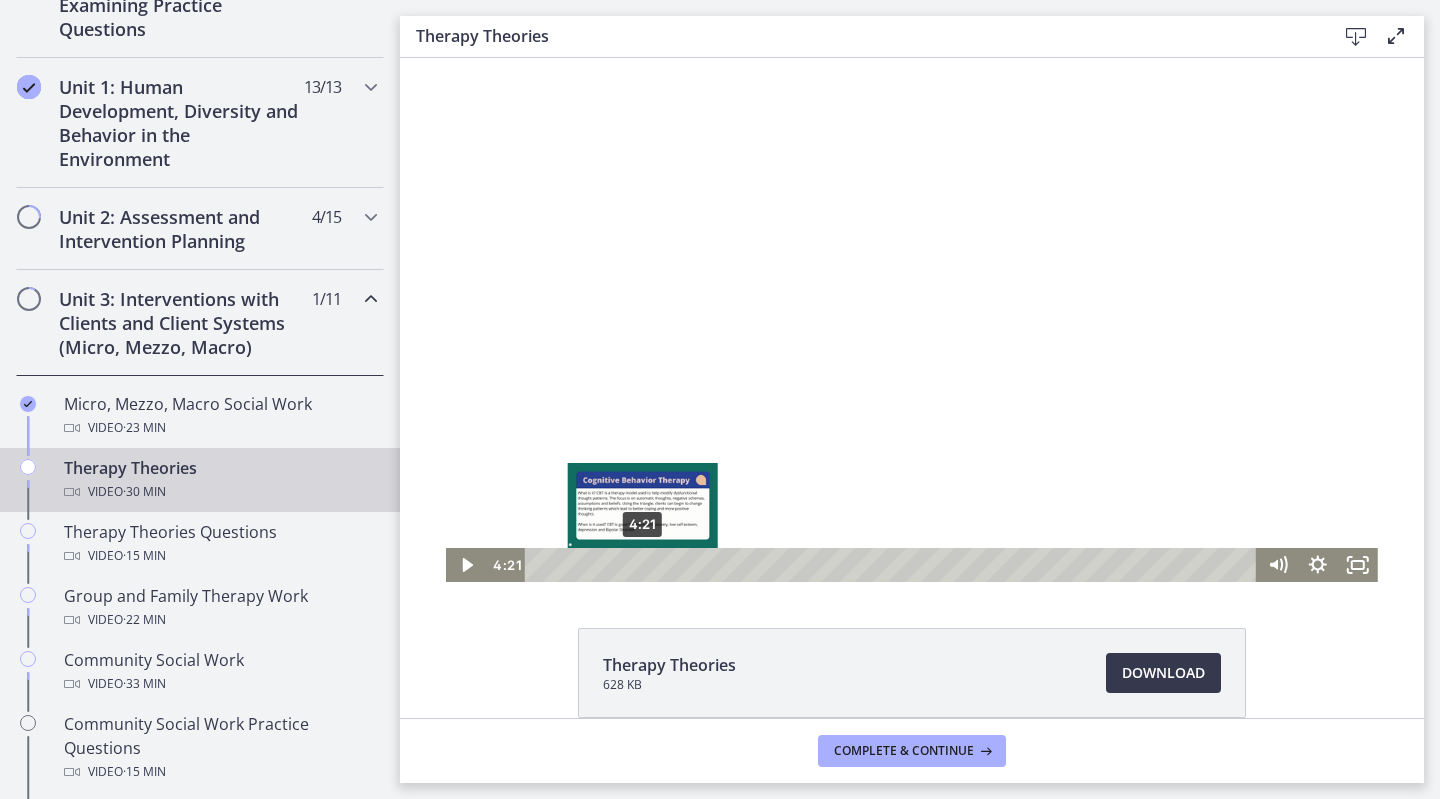 click on "4:21" at bounding box center (893, 565) 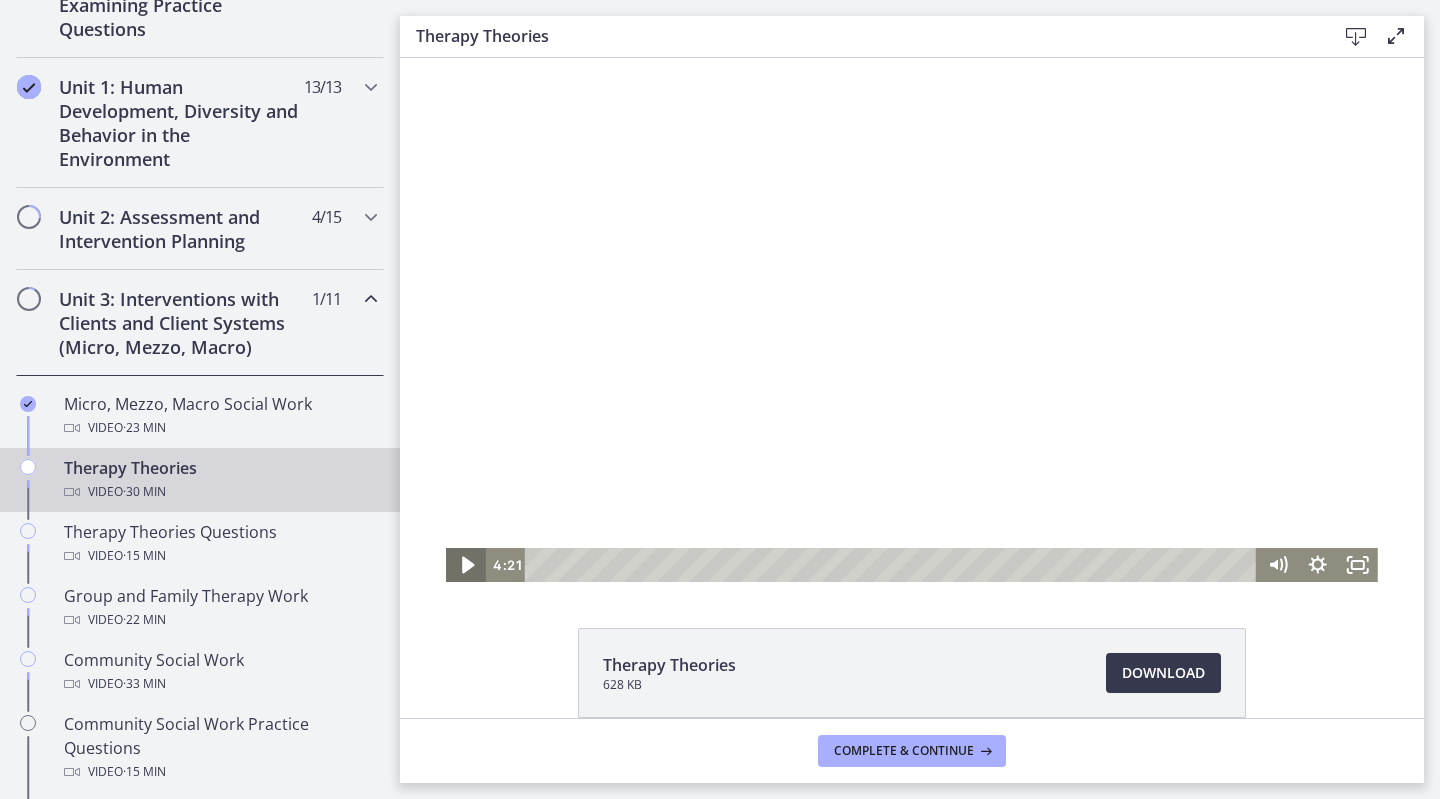 click 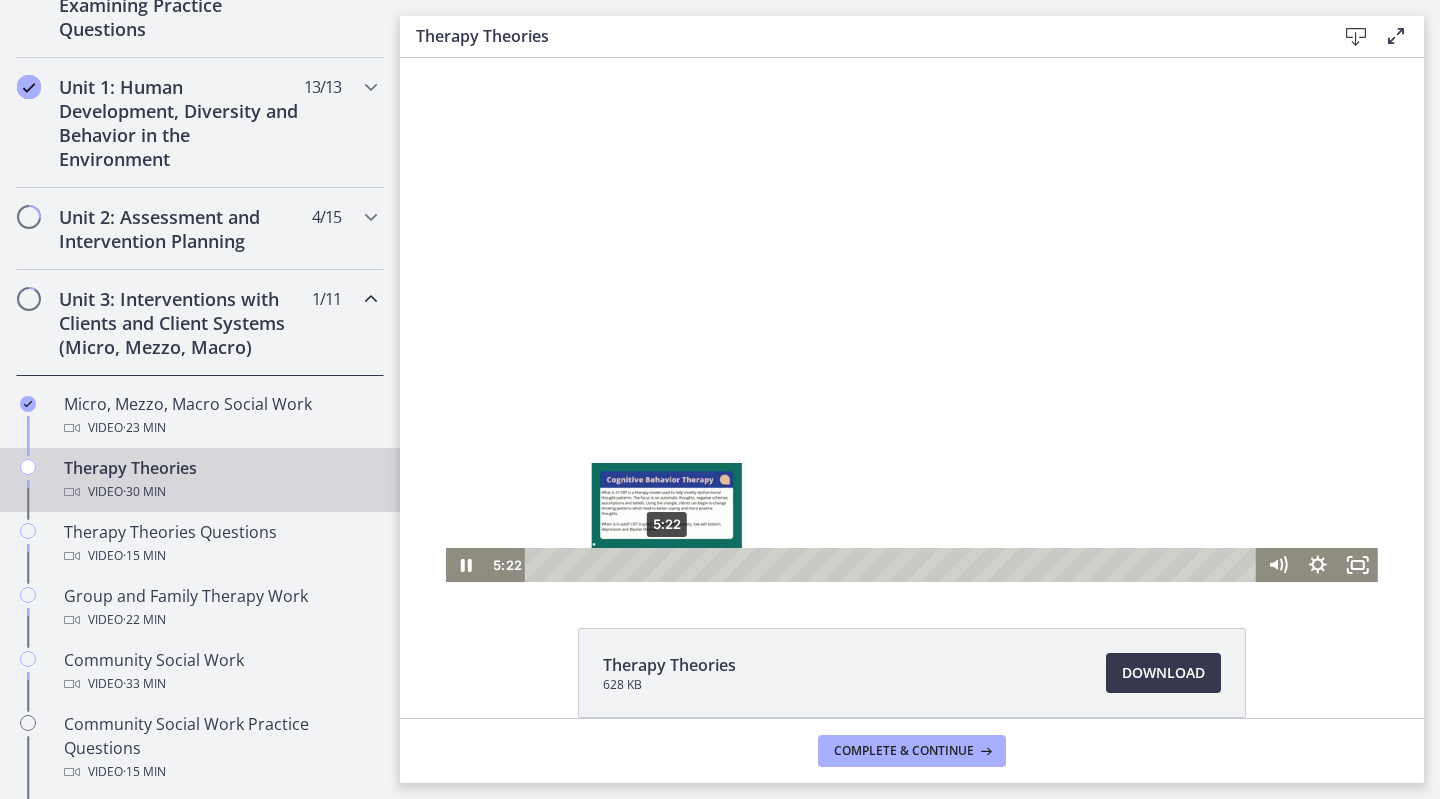 click on "5:22" at bounding box center (893, 565) 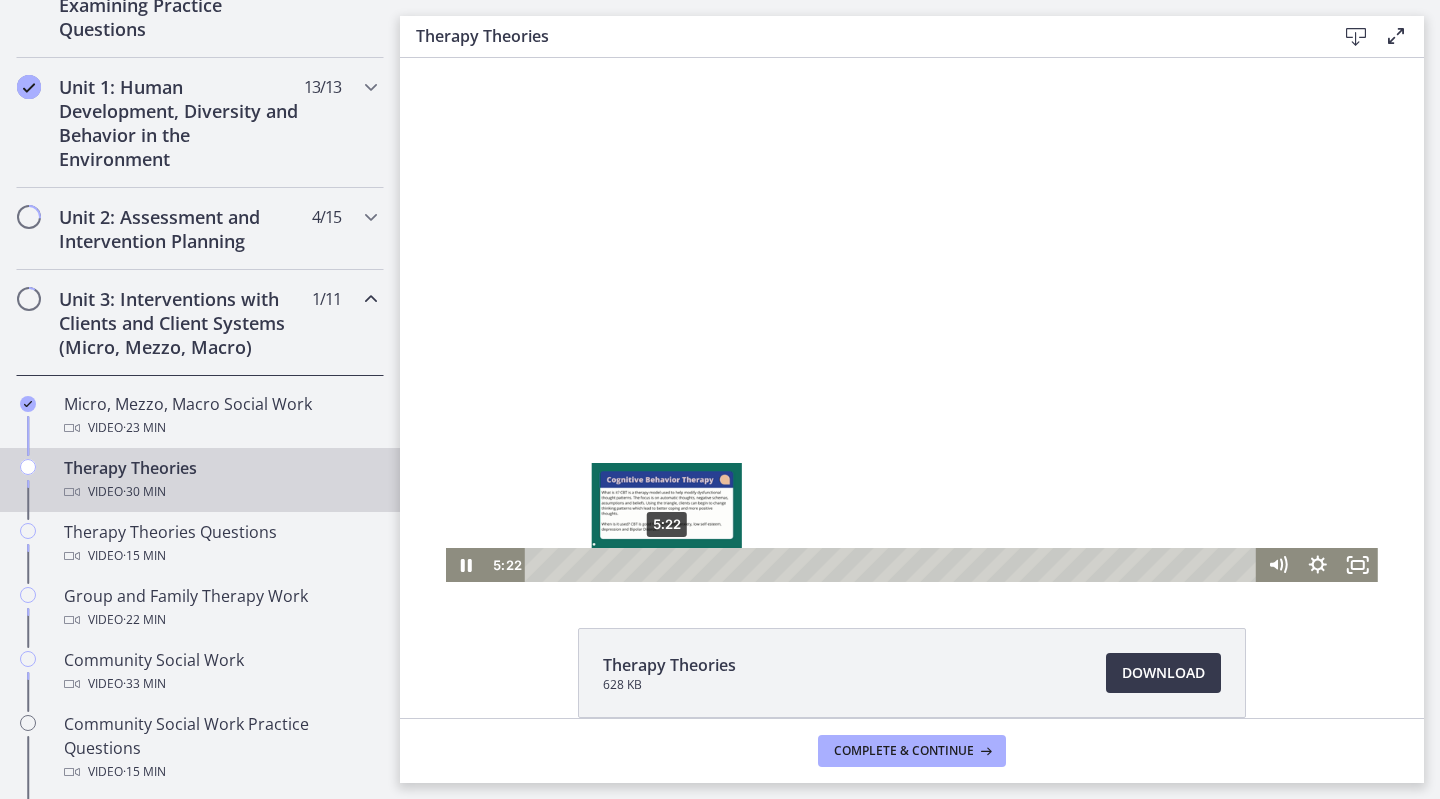 click at bounding box center [666, 564] 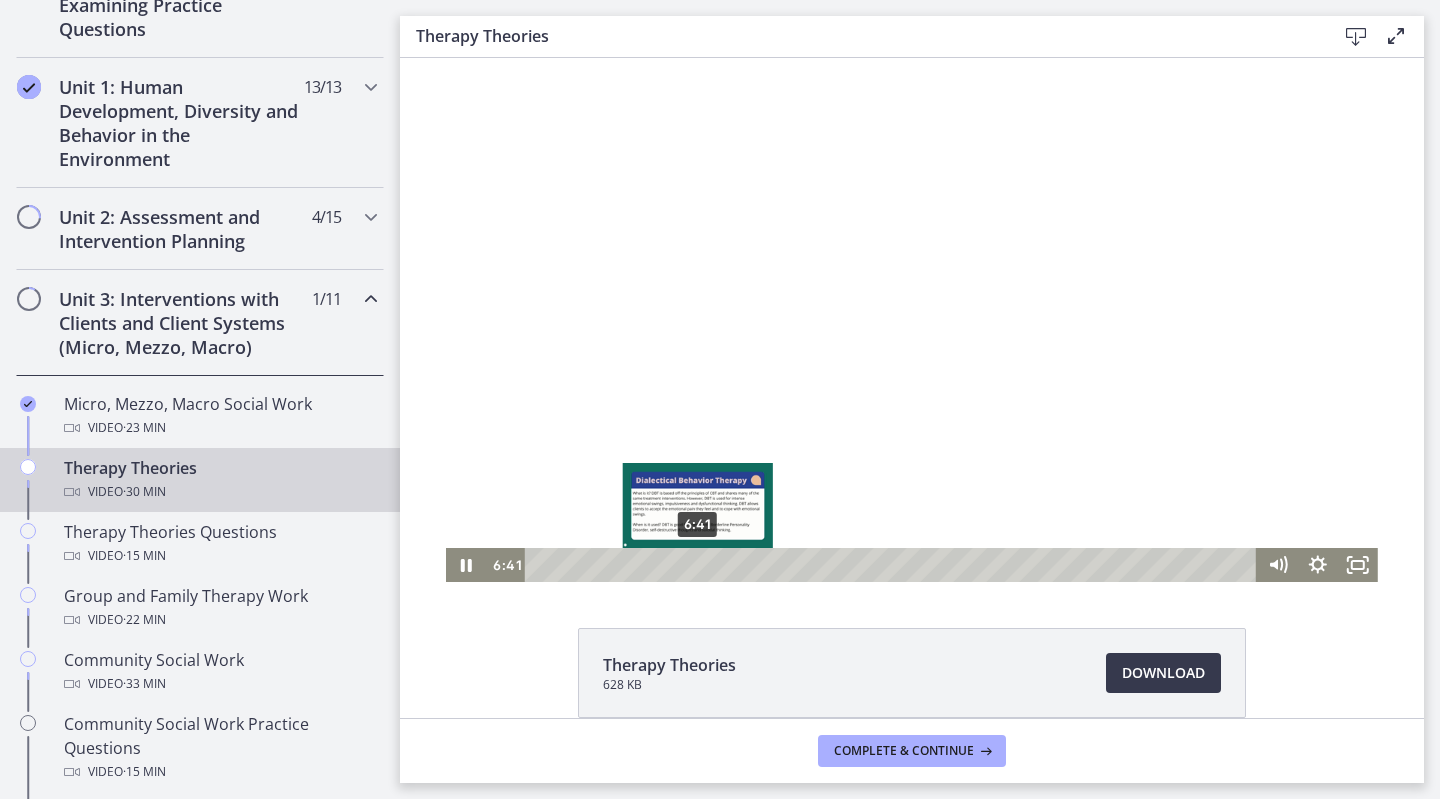 click on "6:41" at bounding box center (893, 565) 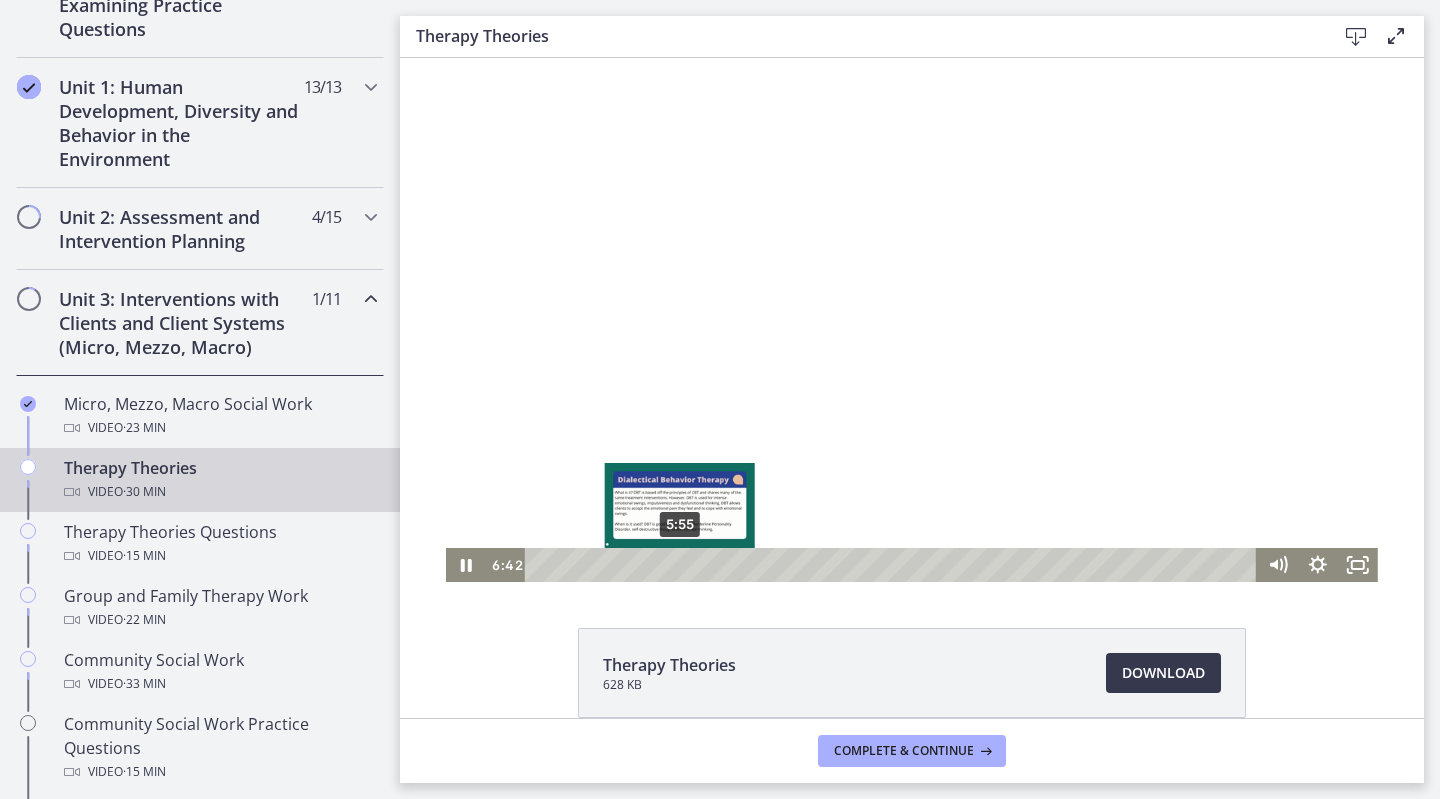 click on "5:55" at bounding box center [893, 565] 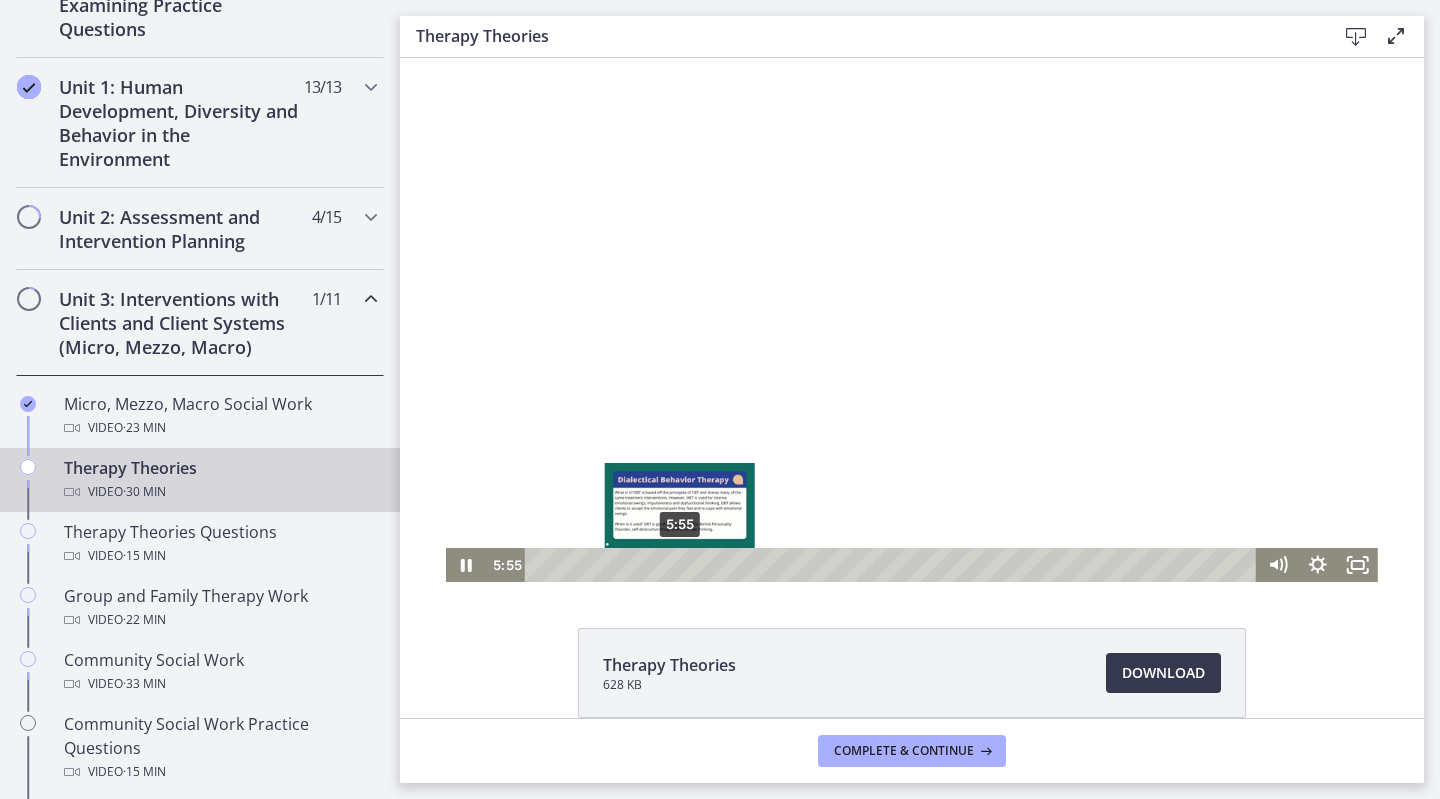 click at bounding box center [679, 564] 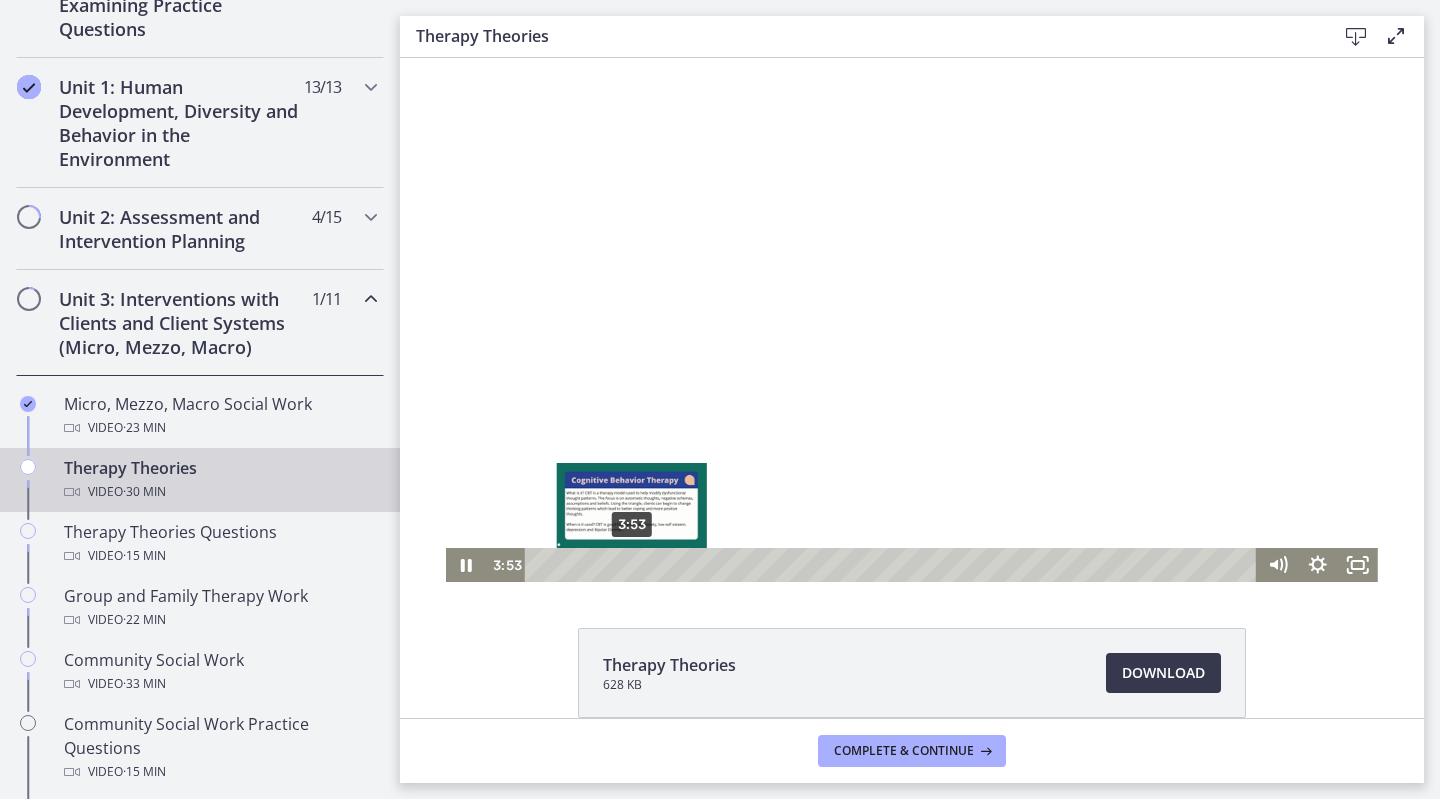 drag, startPoint x: 684, startPoint y: 563, endPoint x: 623, endPoint y: 559, distance: 61.13101 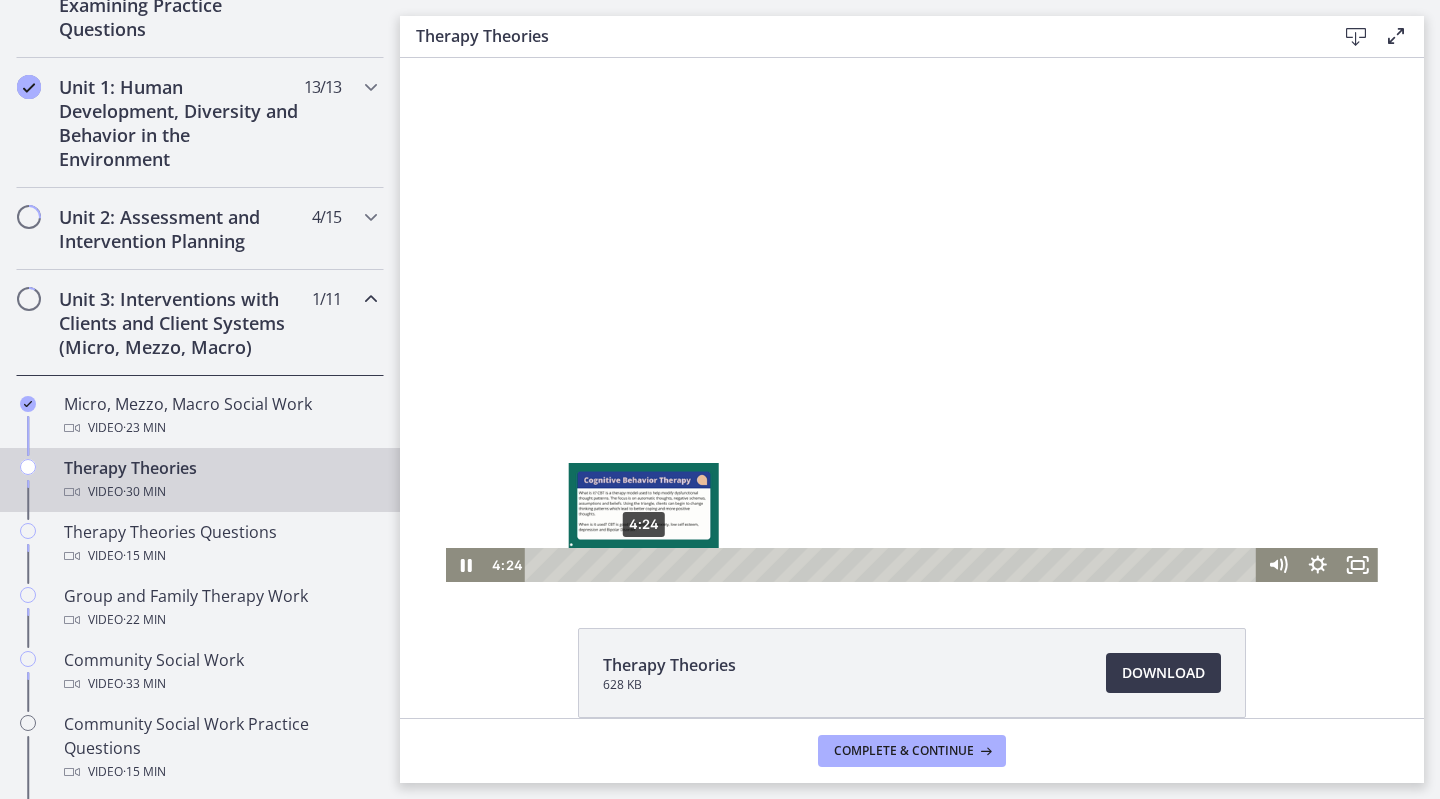 drag, startPoint x: 623, startPoint y: 569, endPoint x: 646, endPoint y: 564, distance: 23.537205 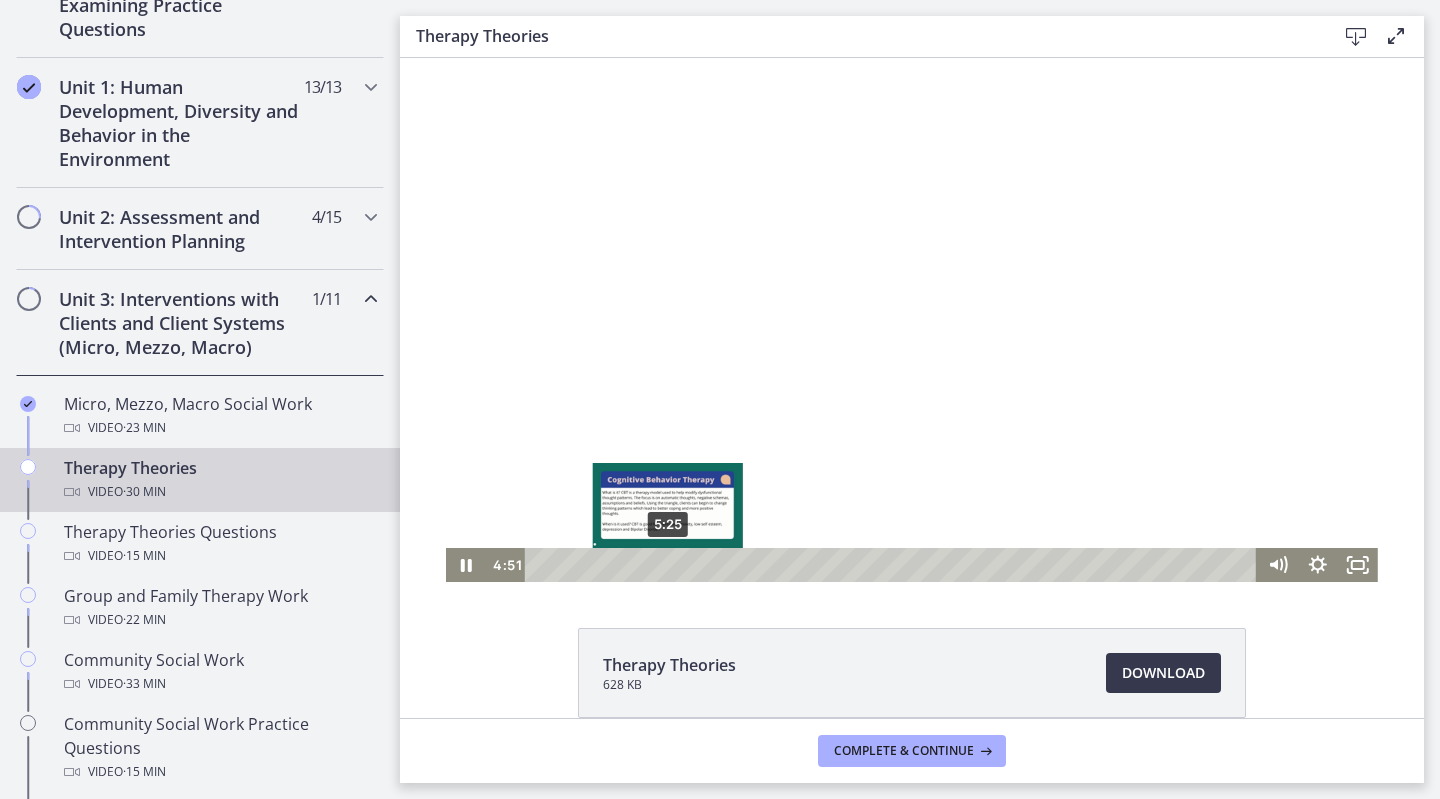 click on "5:25" at bounding box center (893, 565) 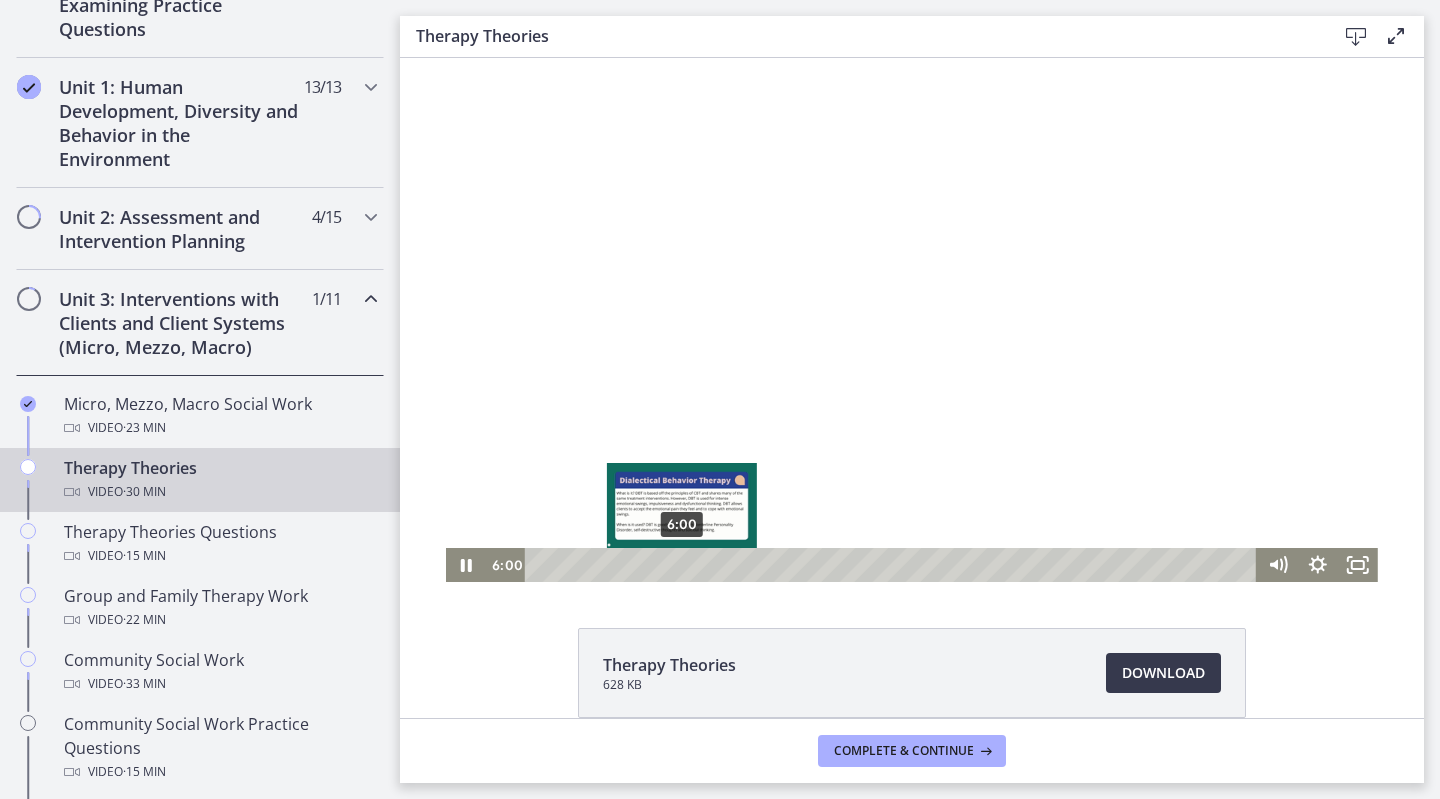 click on "6:00" at bounding box center [893, 565] 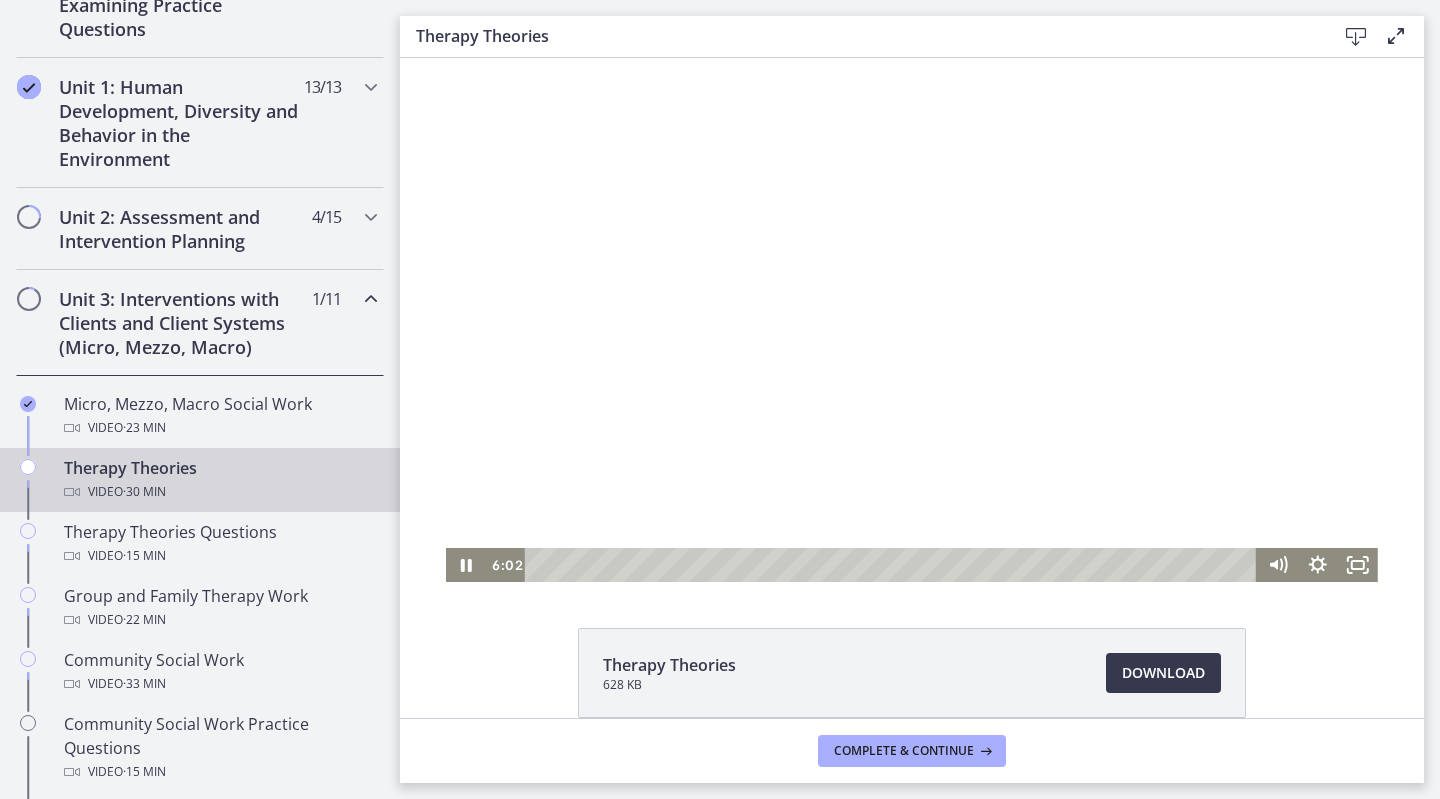 click at bounding box center [912, 320] 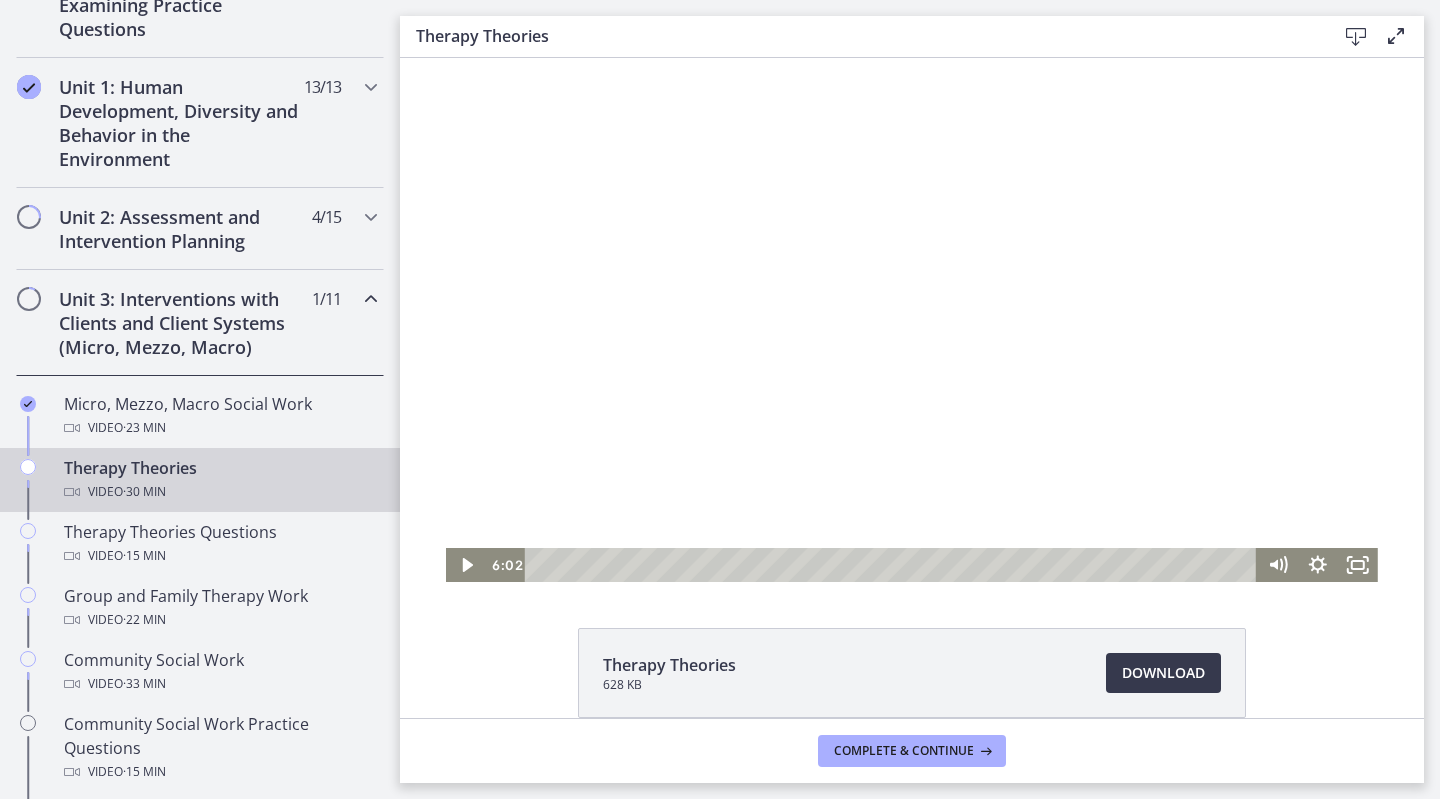 click at bounding box center (912, 320) 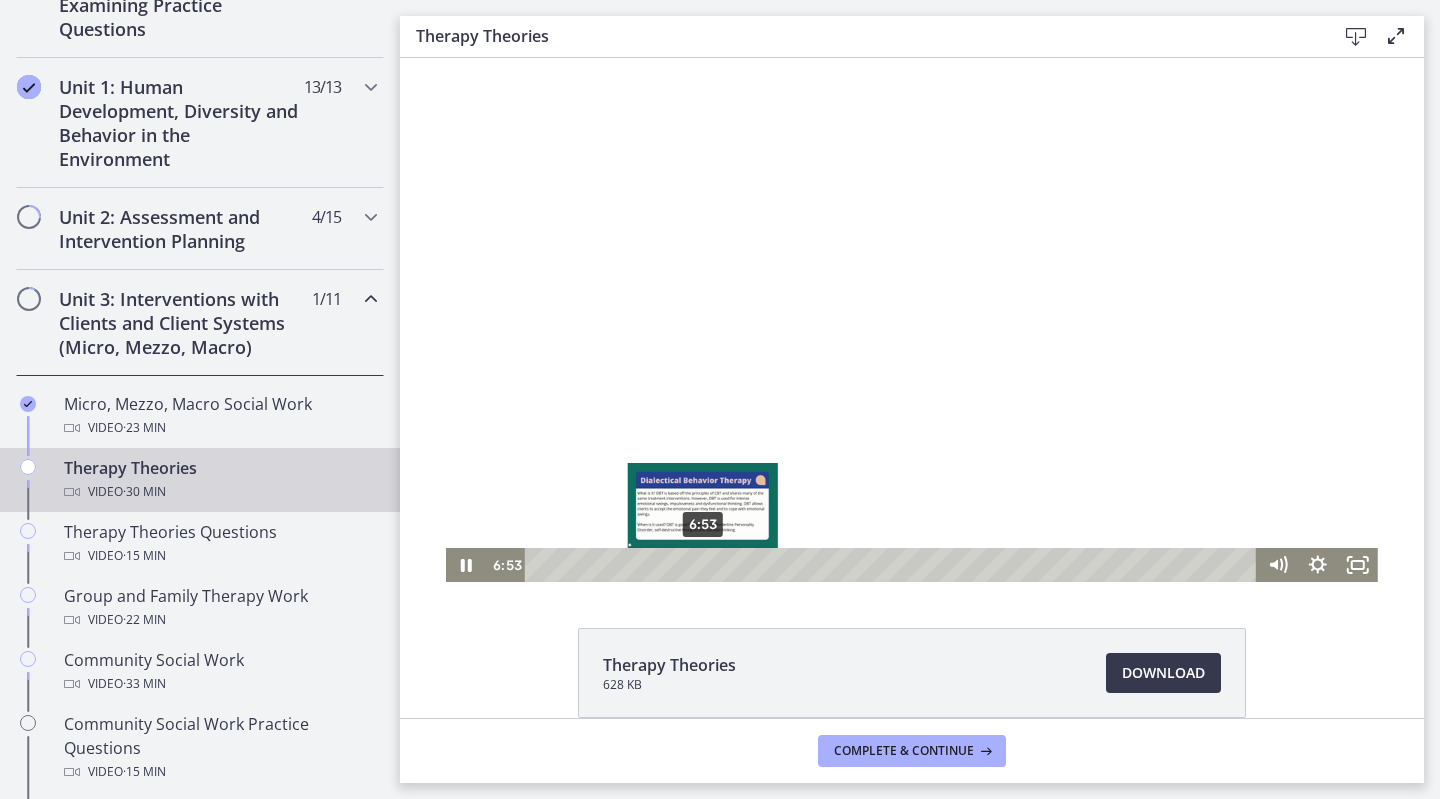 click on "6:53" at bounding box center [893, 565] 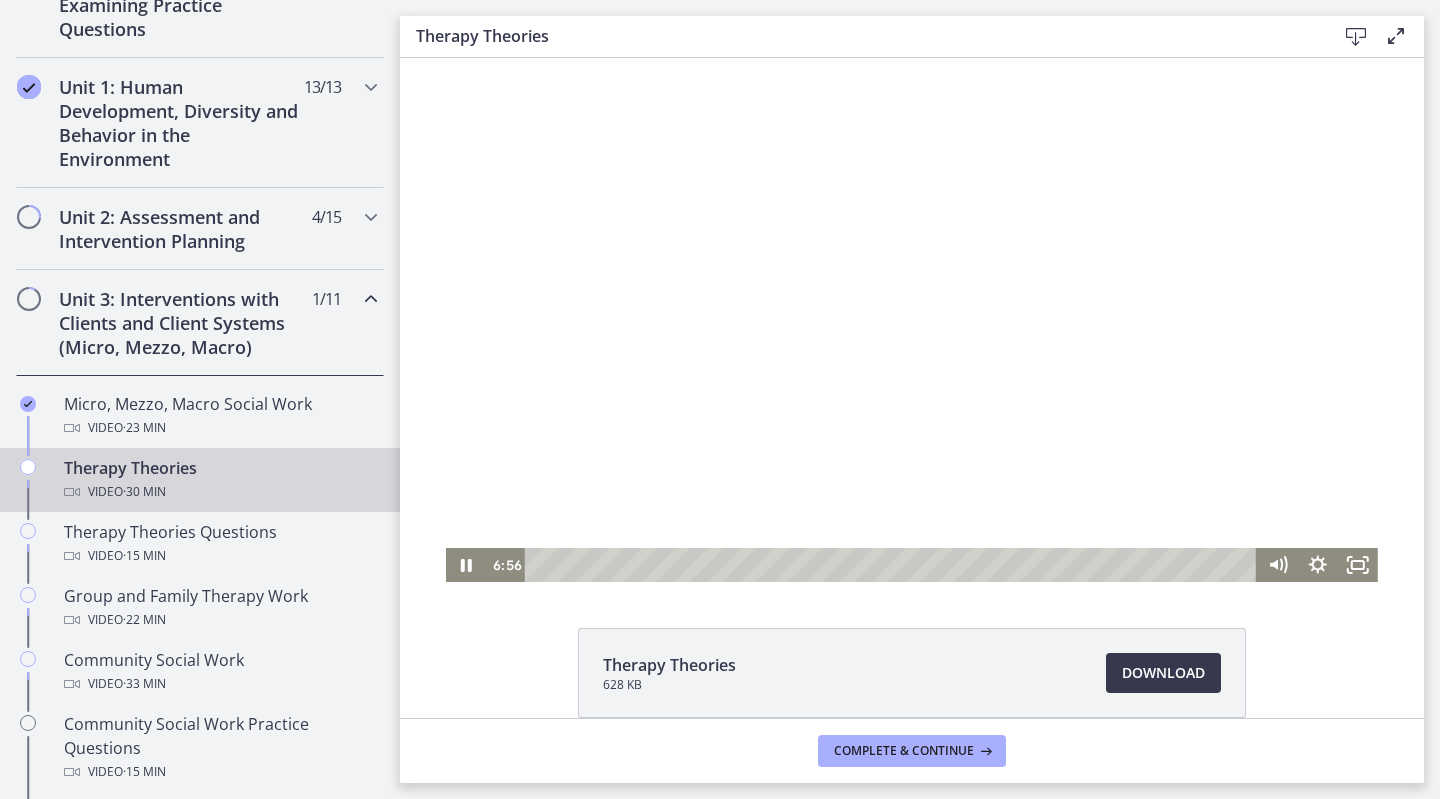 click at bounding box center (912, 320) 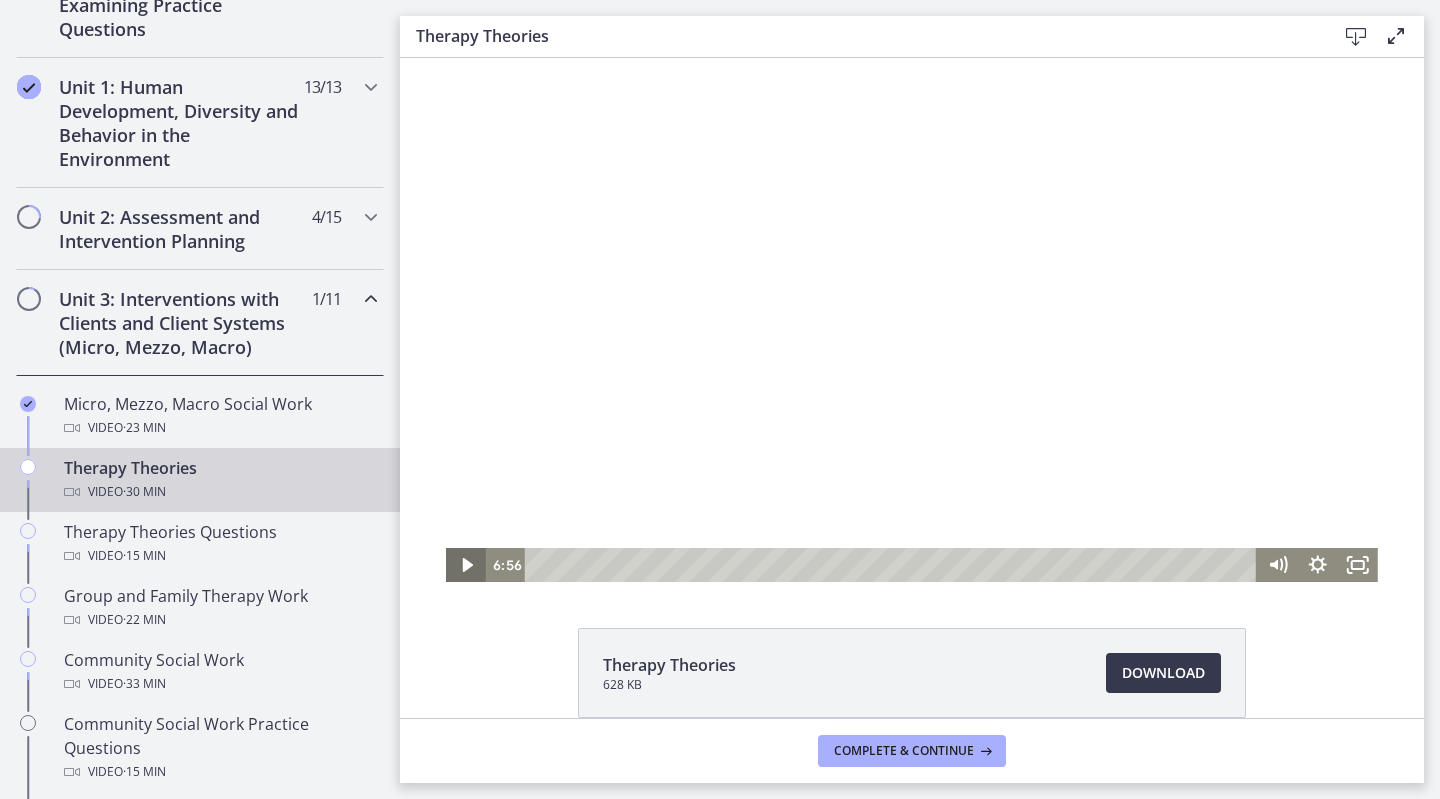 click 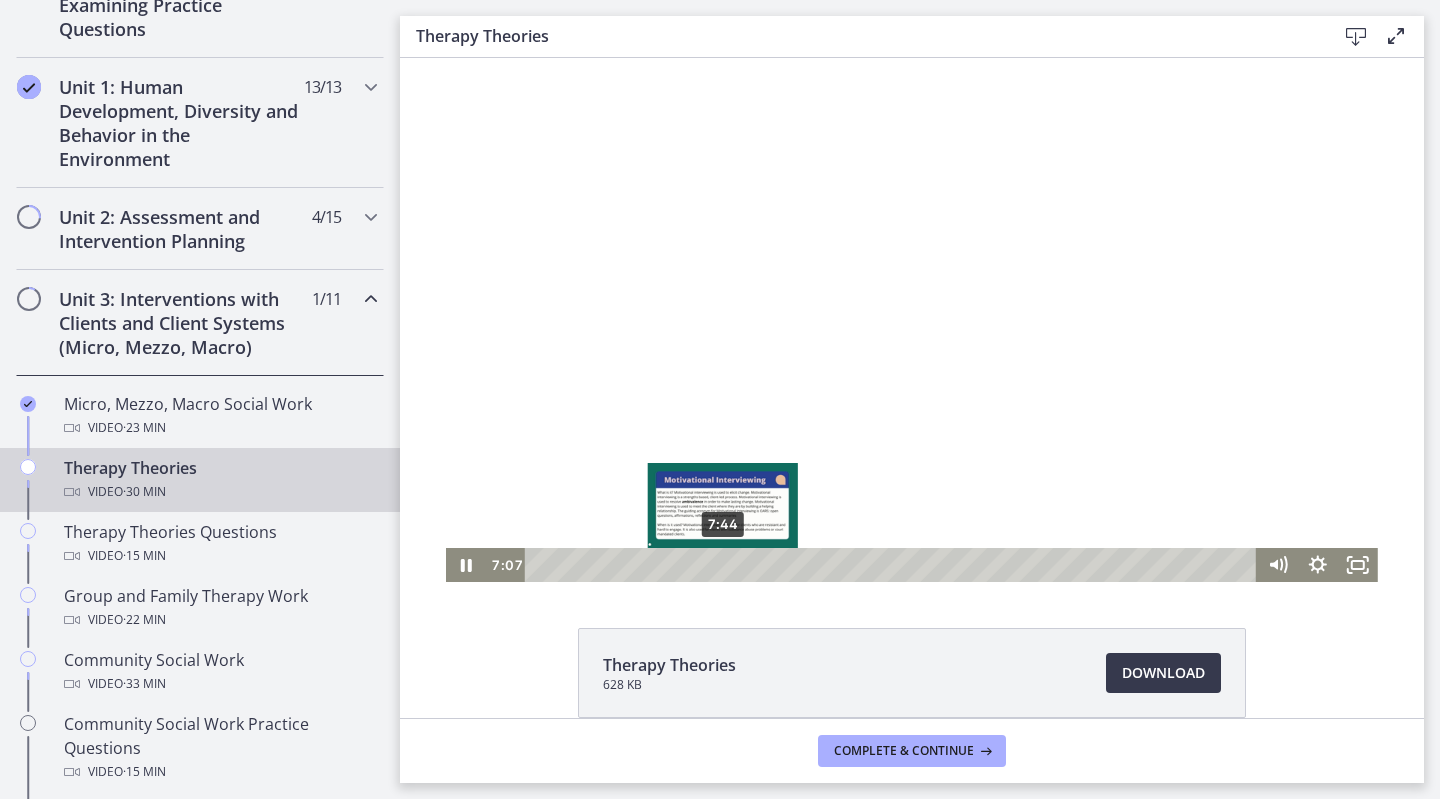 click on "7:44" at bounding box center [893, 565] 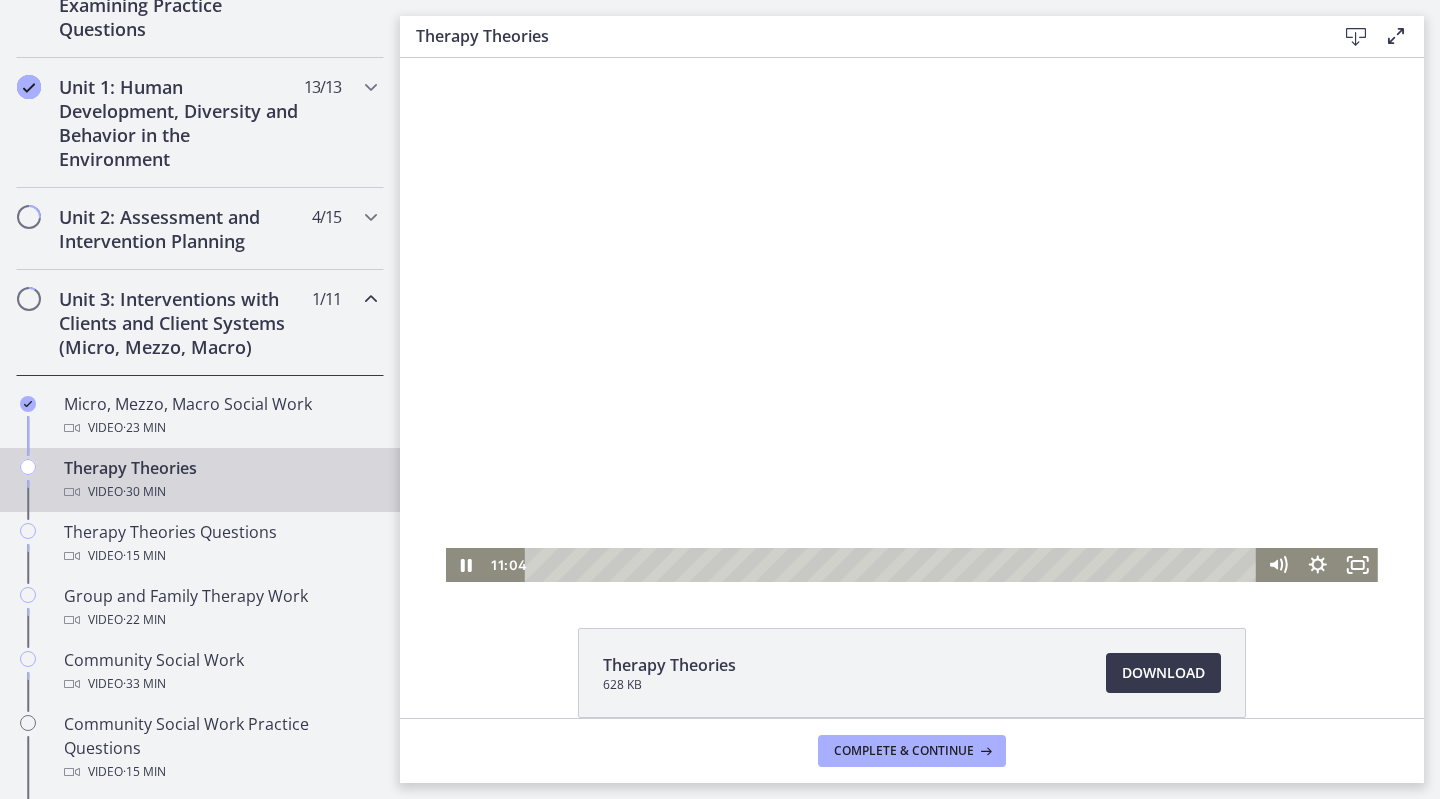 click at bounding box center (912, 320) 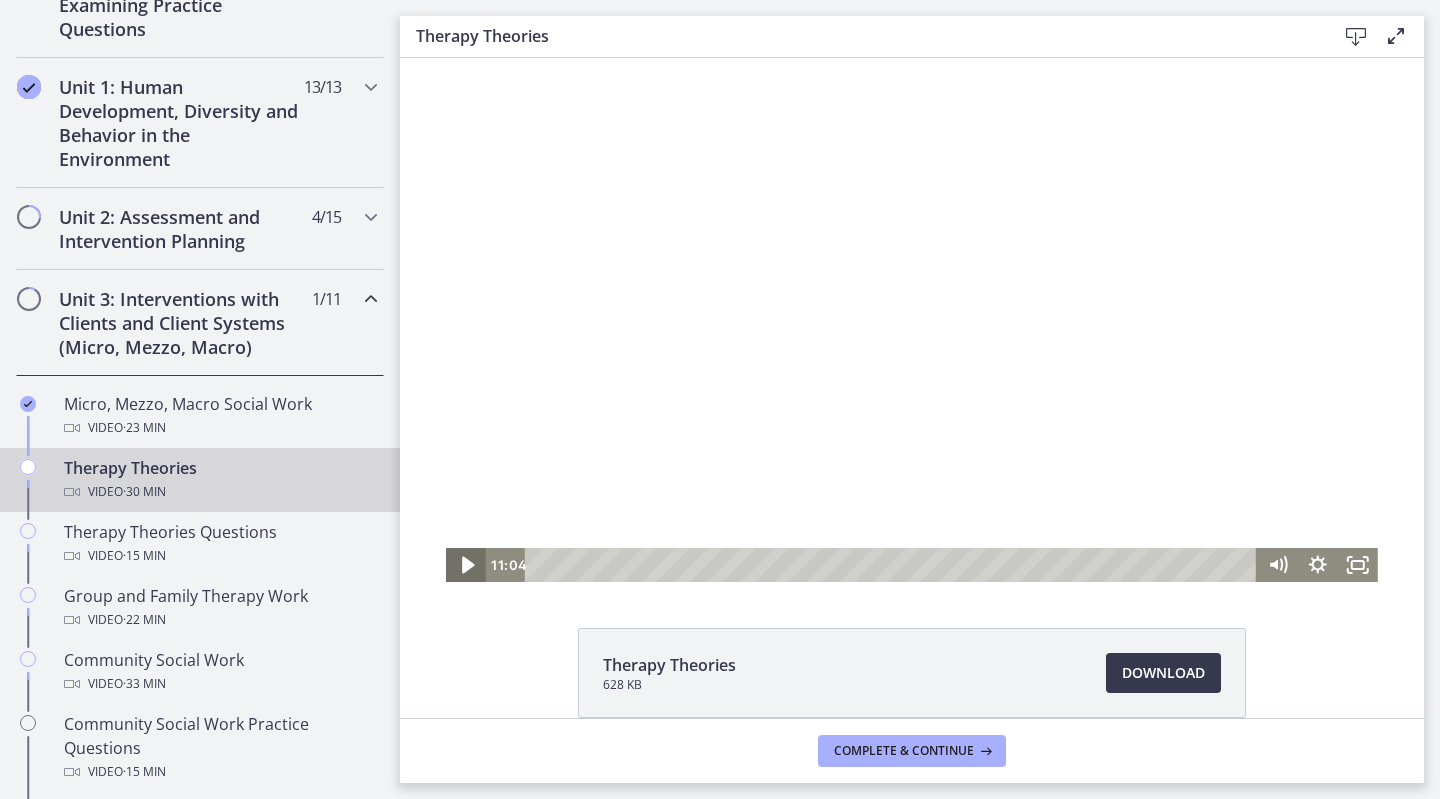 click 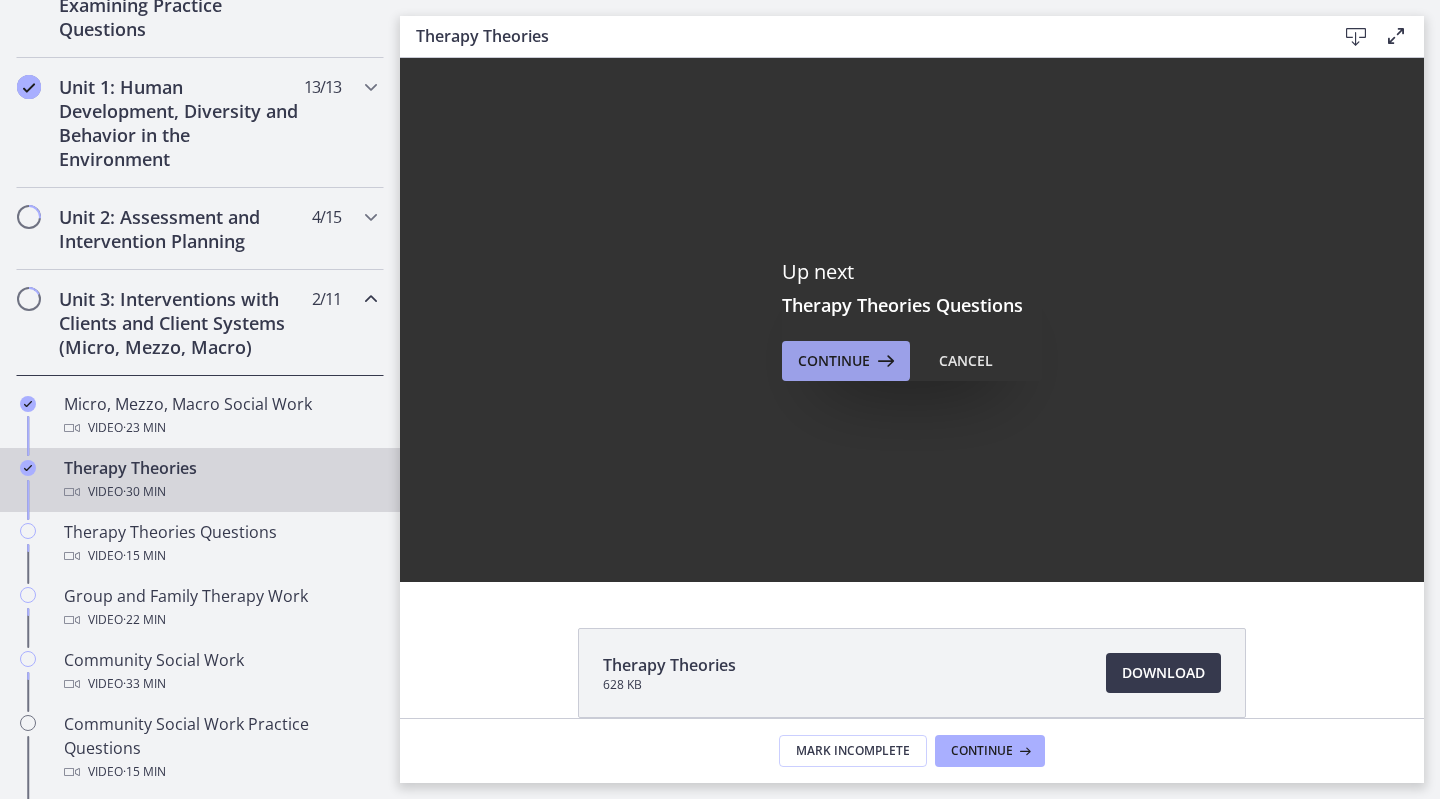 click on "Continue" at bounding box center (834, 361) 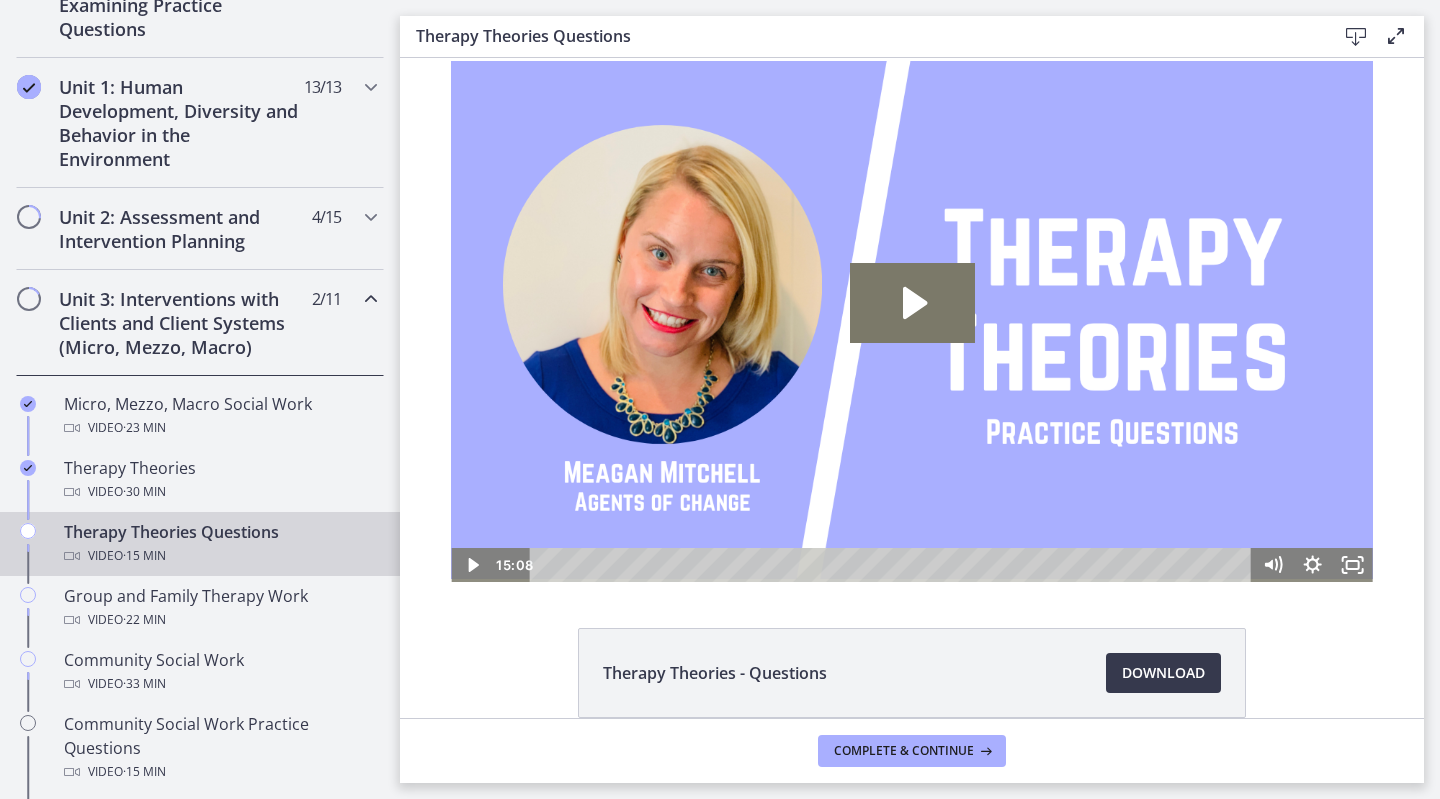 scroll, scrollTop: 0, scrollLeft: 0, axis: both 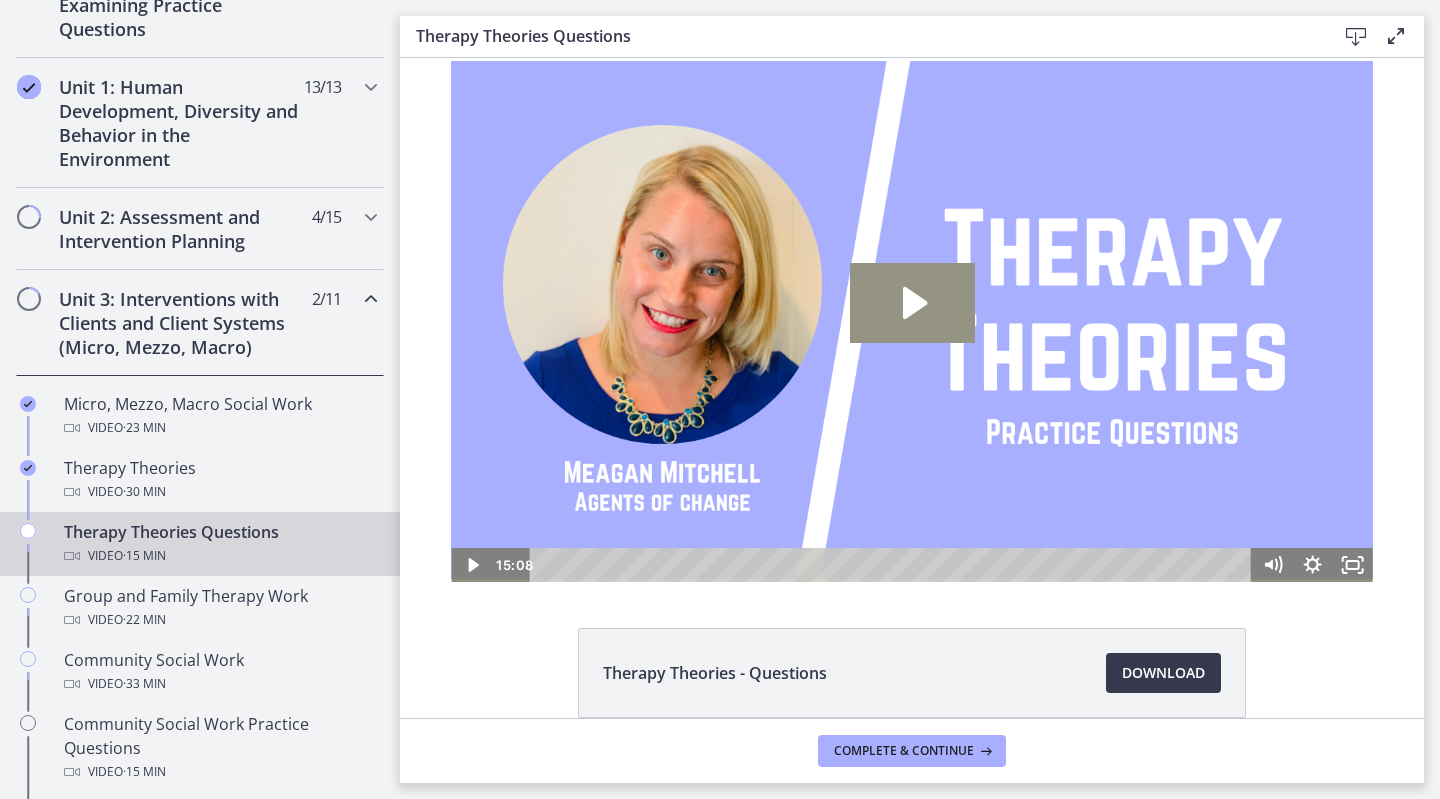 click 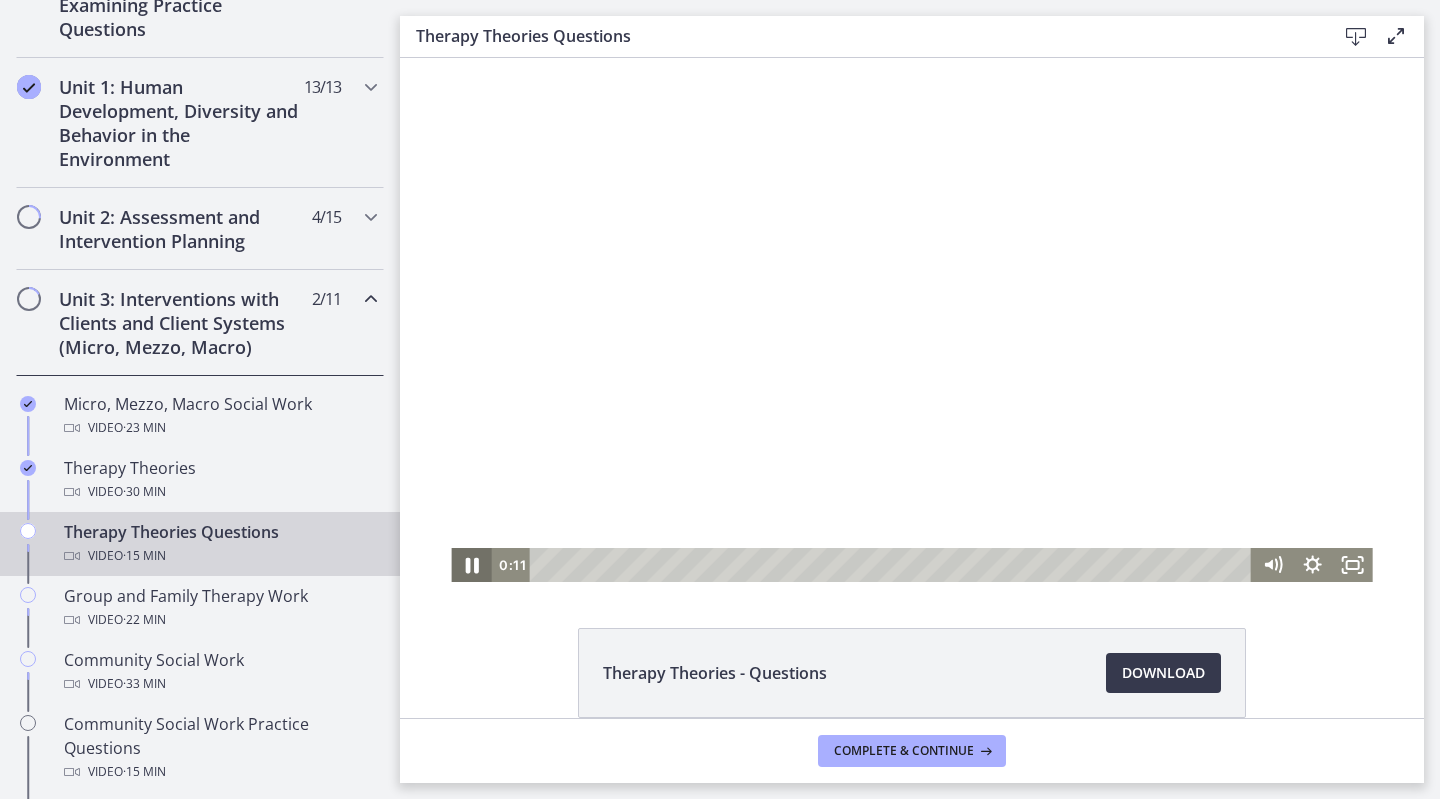 click 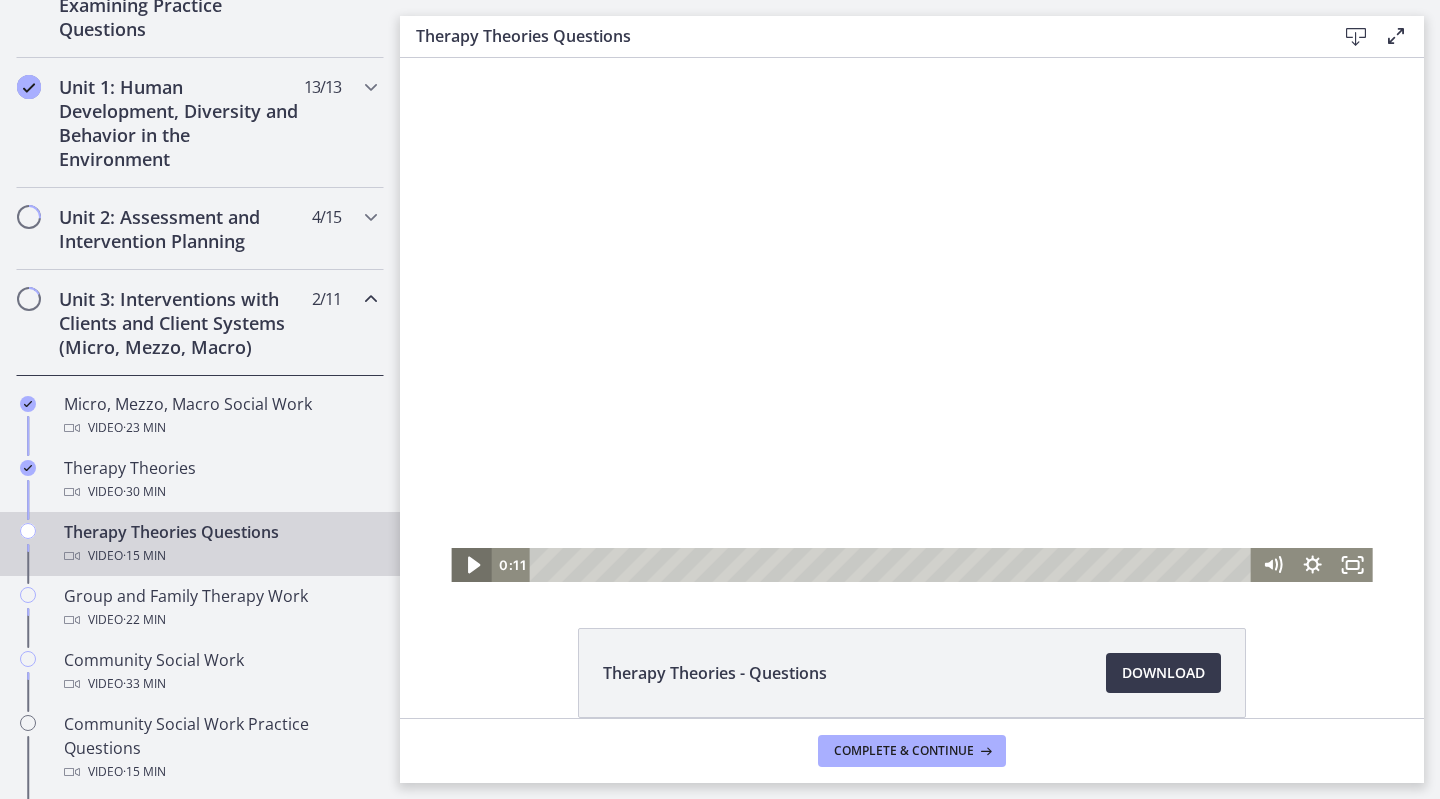 click 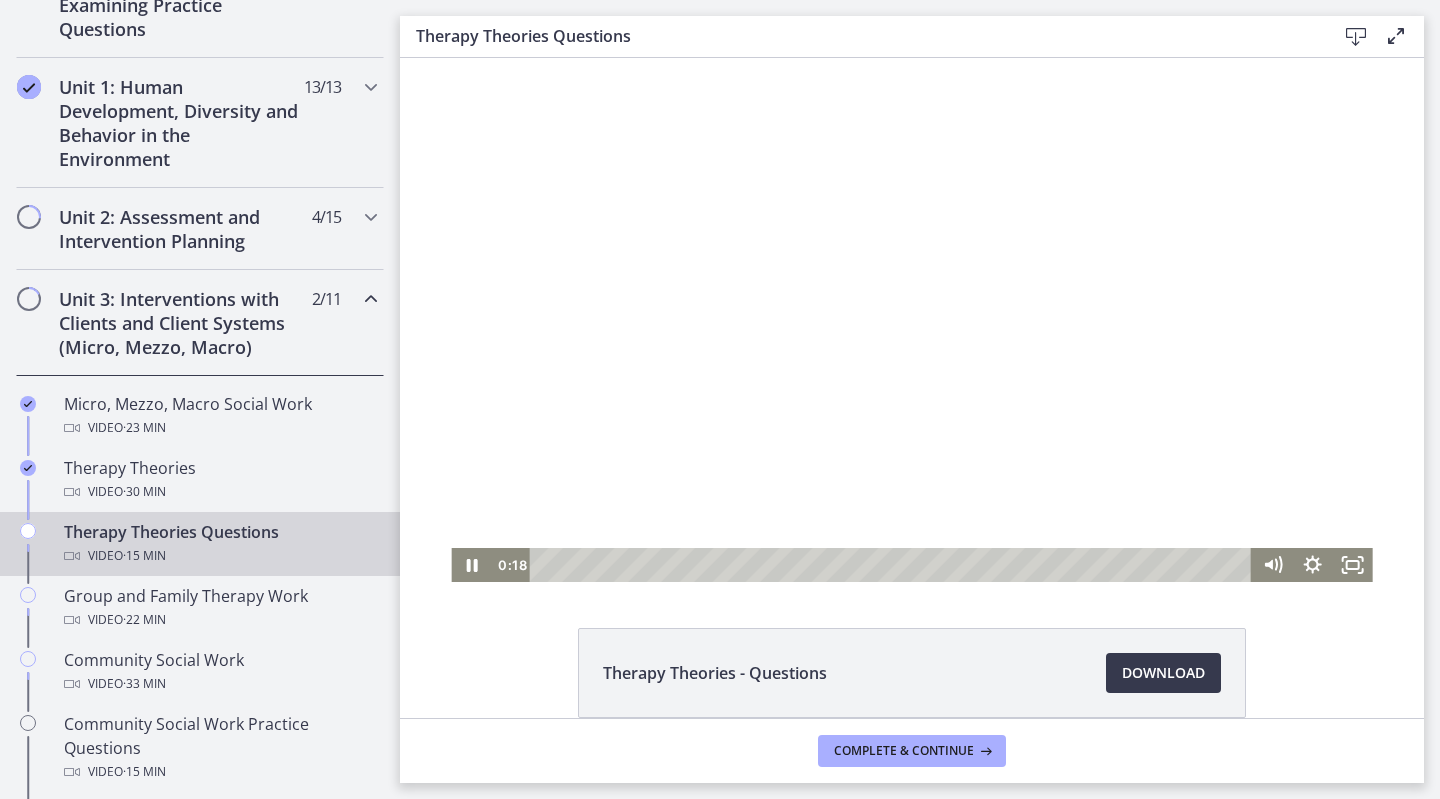 click at bounding box center (911, 320) 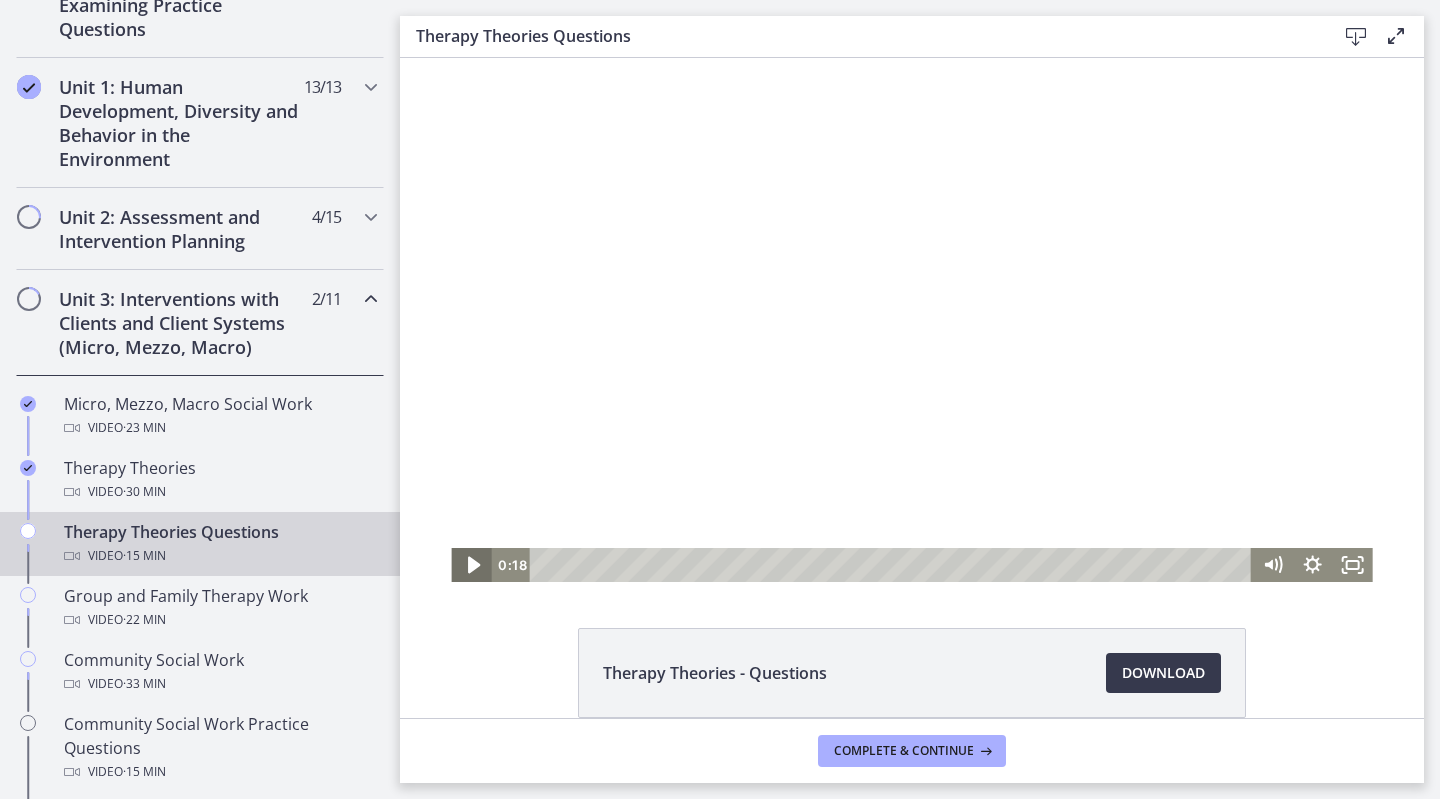 click 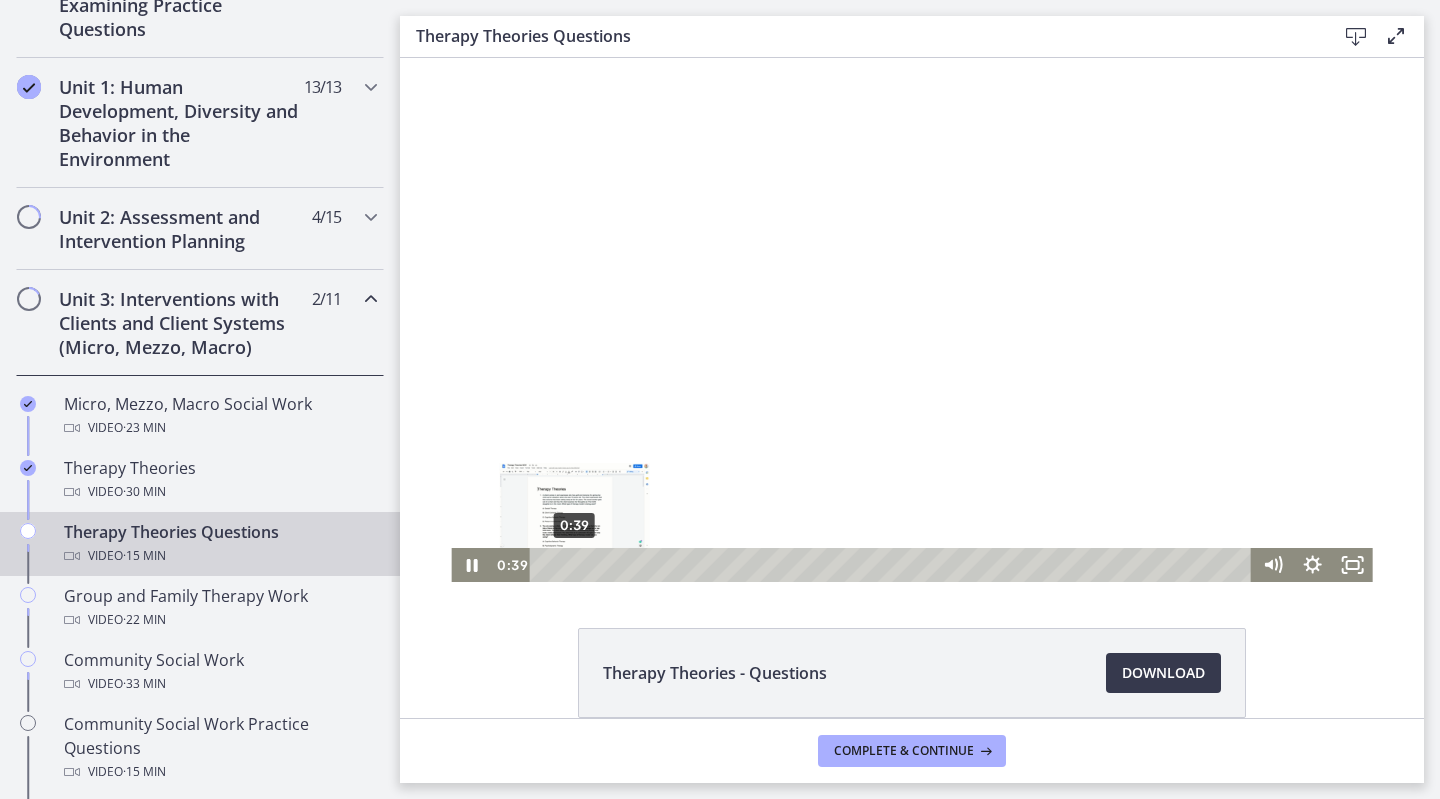 click on "0:39" at bounding box center [894, 565] 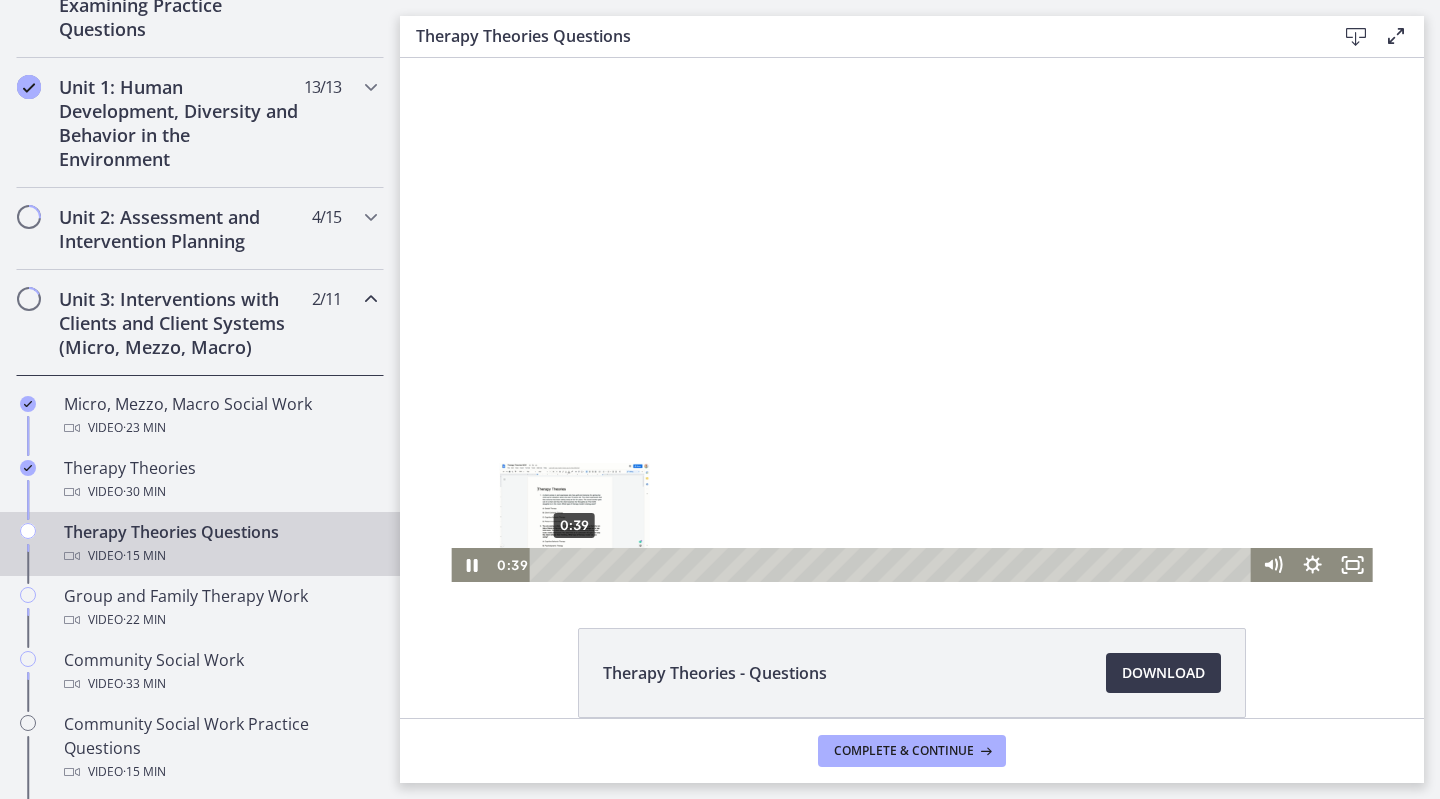 click at bounding box center [574, 564] 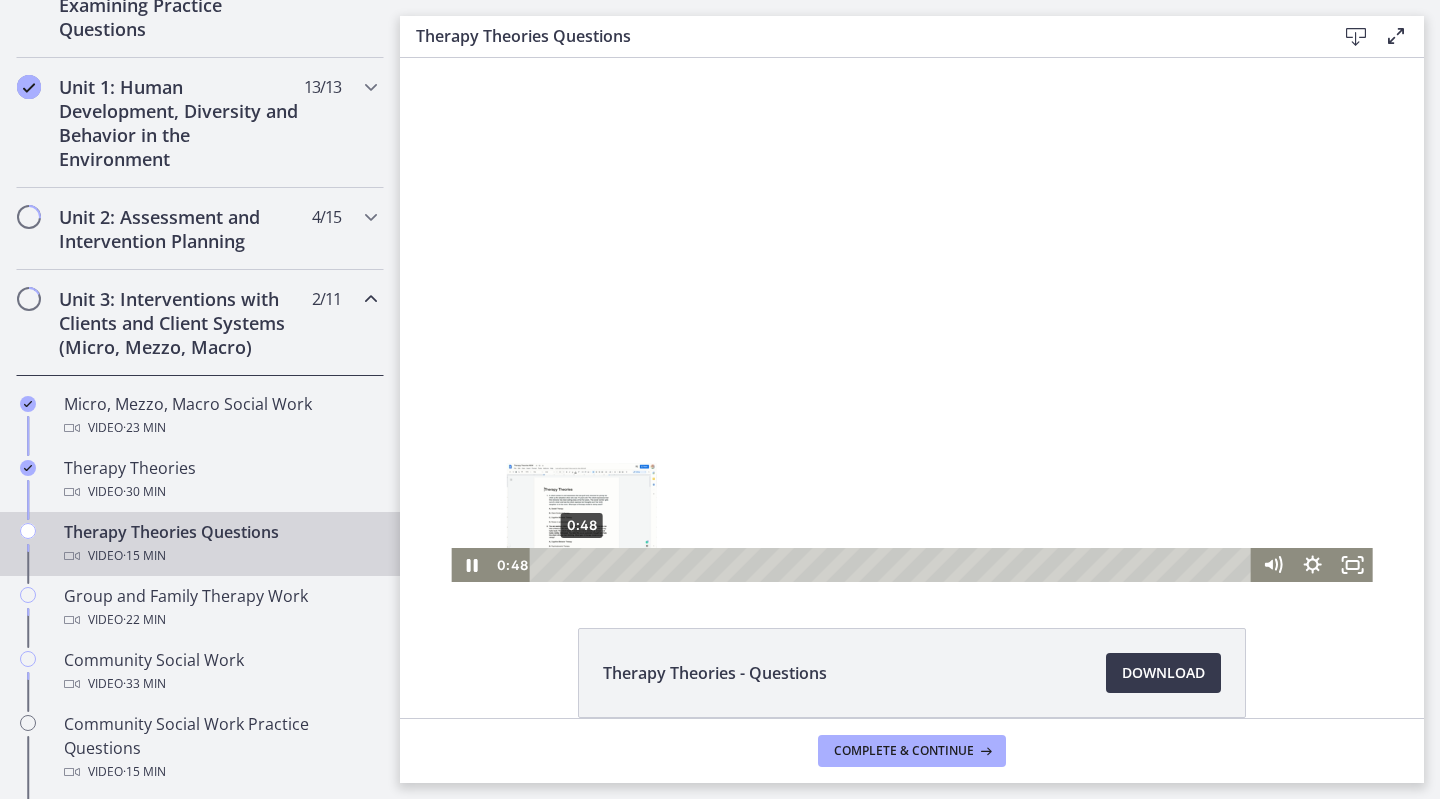 drag, startPoint x: 564, startPoint y: 565, endPoint x: 576, endPoint y: 561, distance: 12.649111 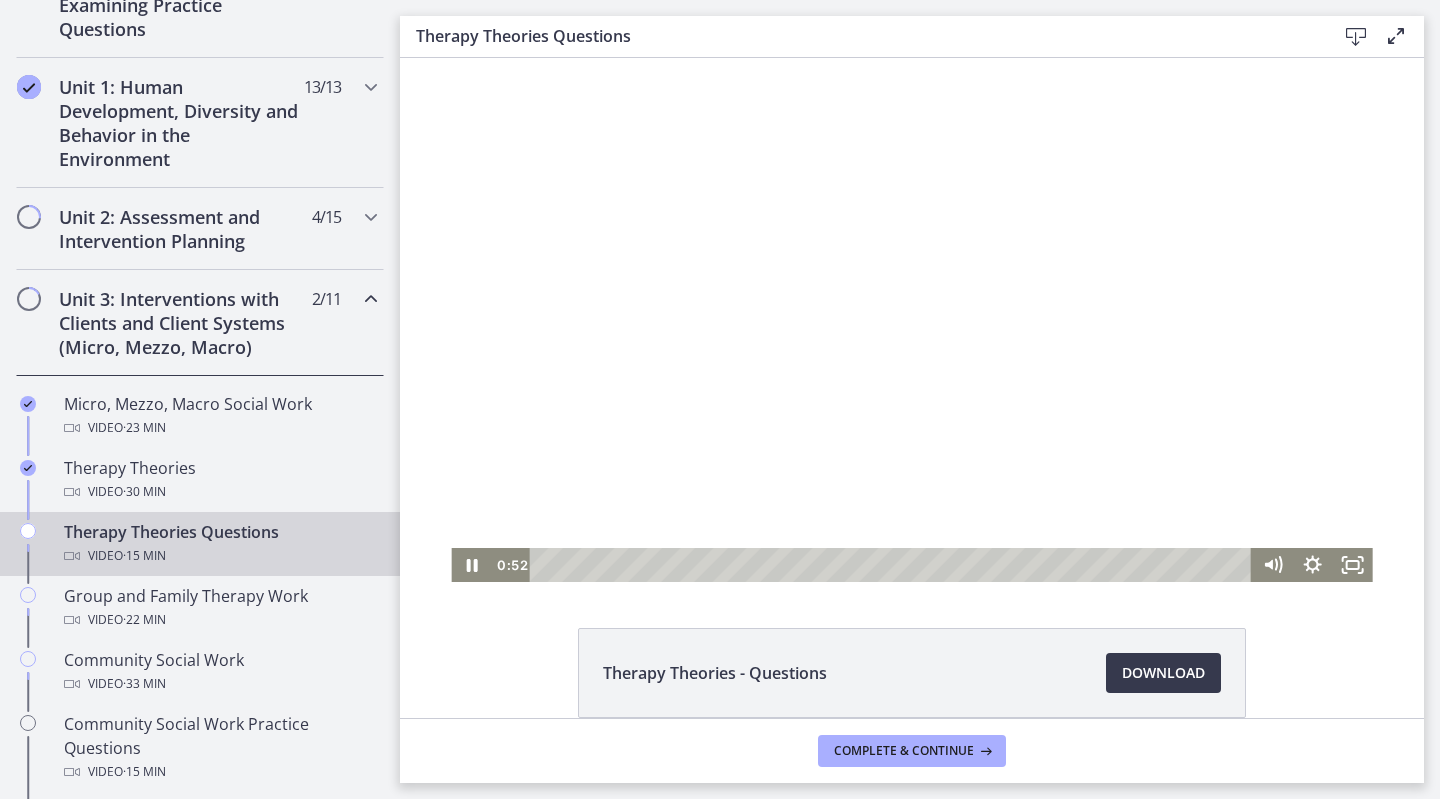 click at bounding box center (911, 320) 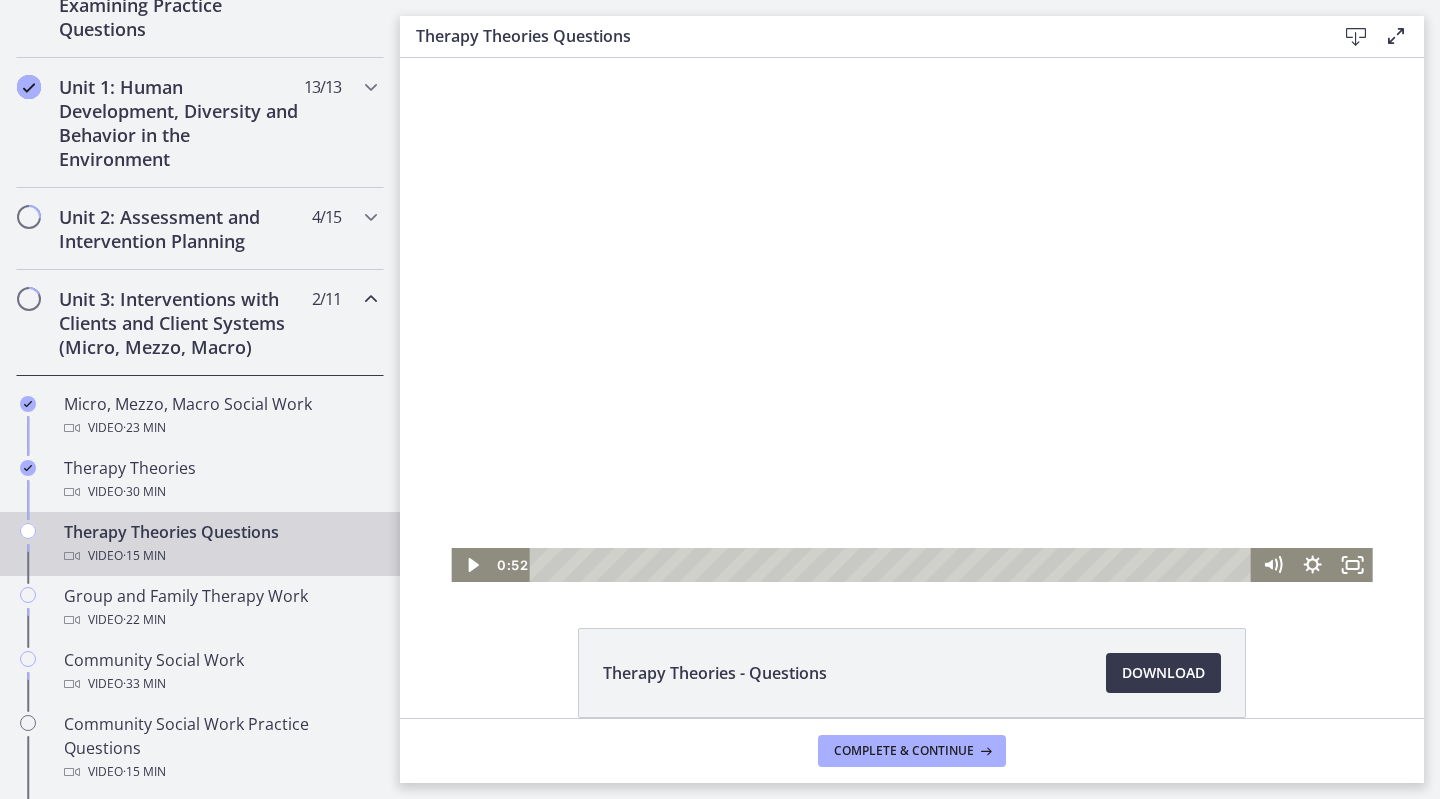 click at bounding box center (911, 320) 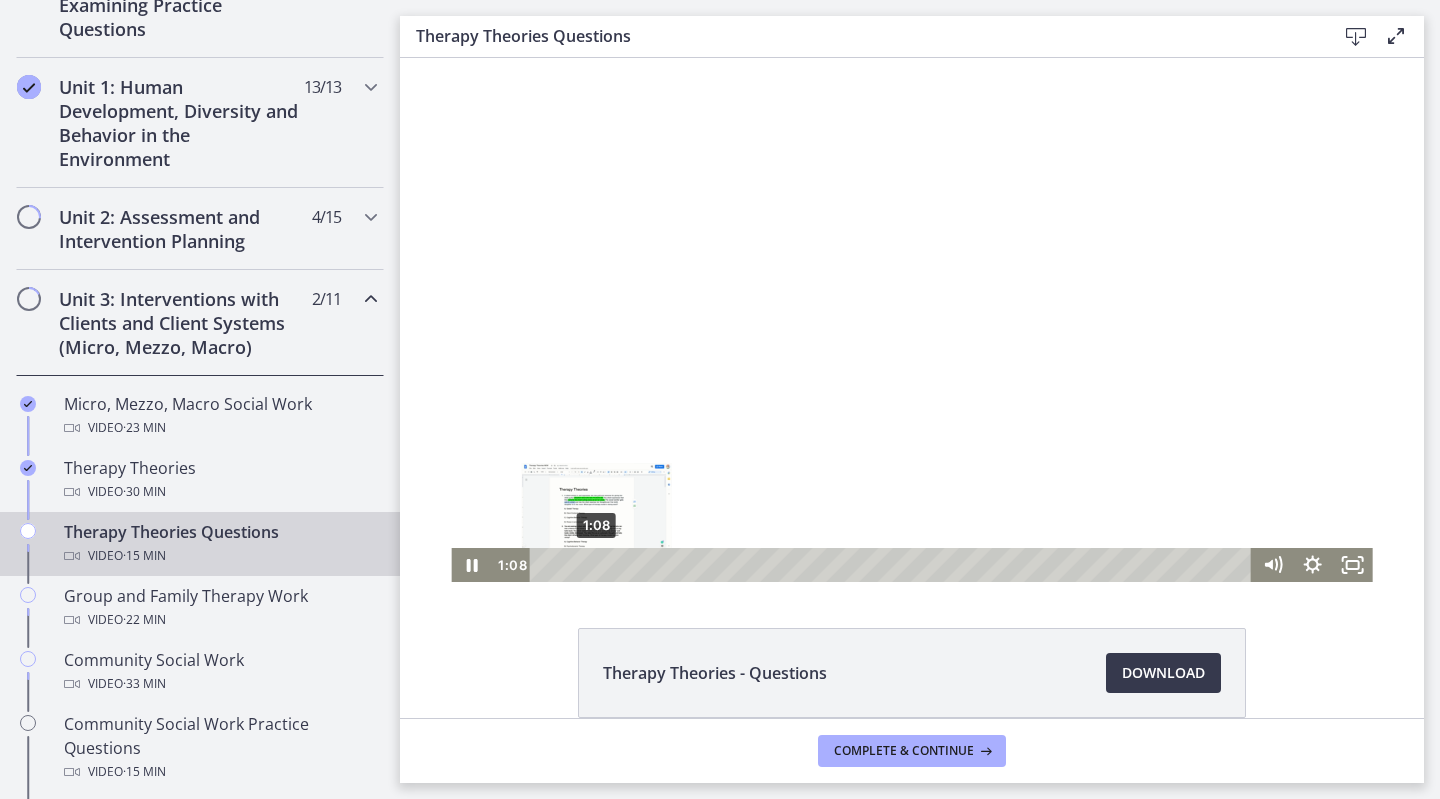 click on "1:08" at bounding box center [894, 565] 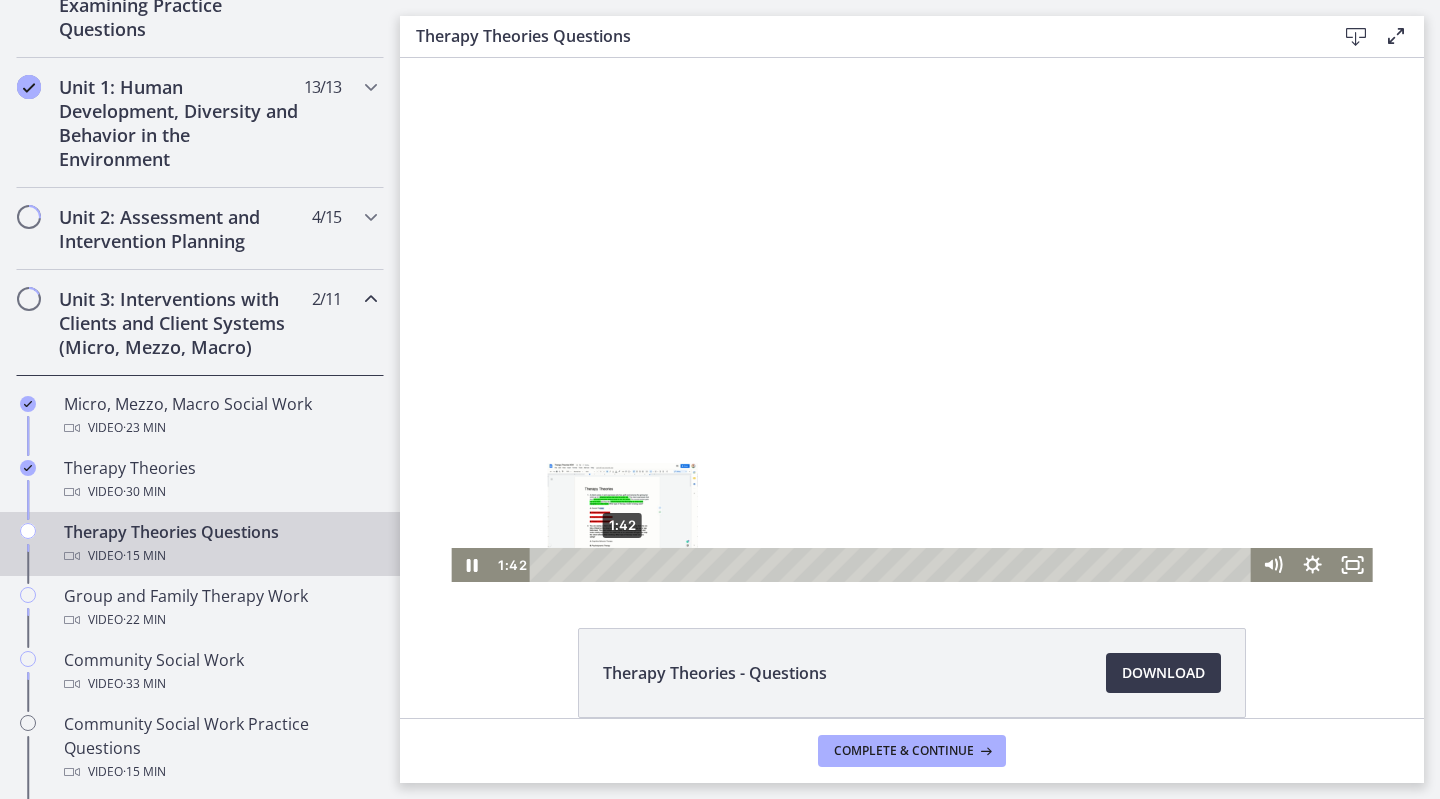 click on "1:42" at bounding box center [894, 565] 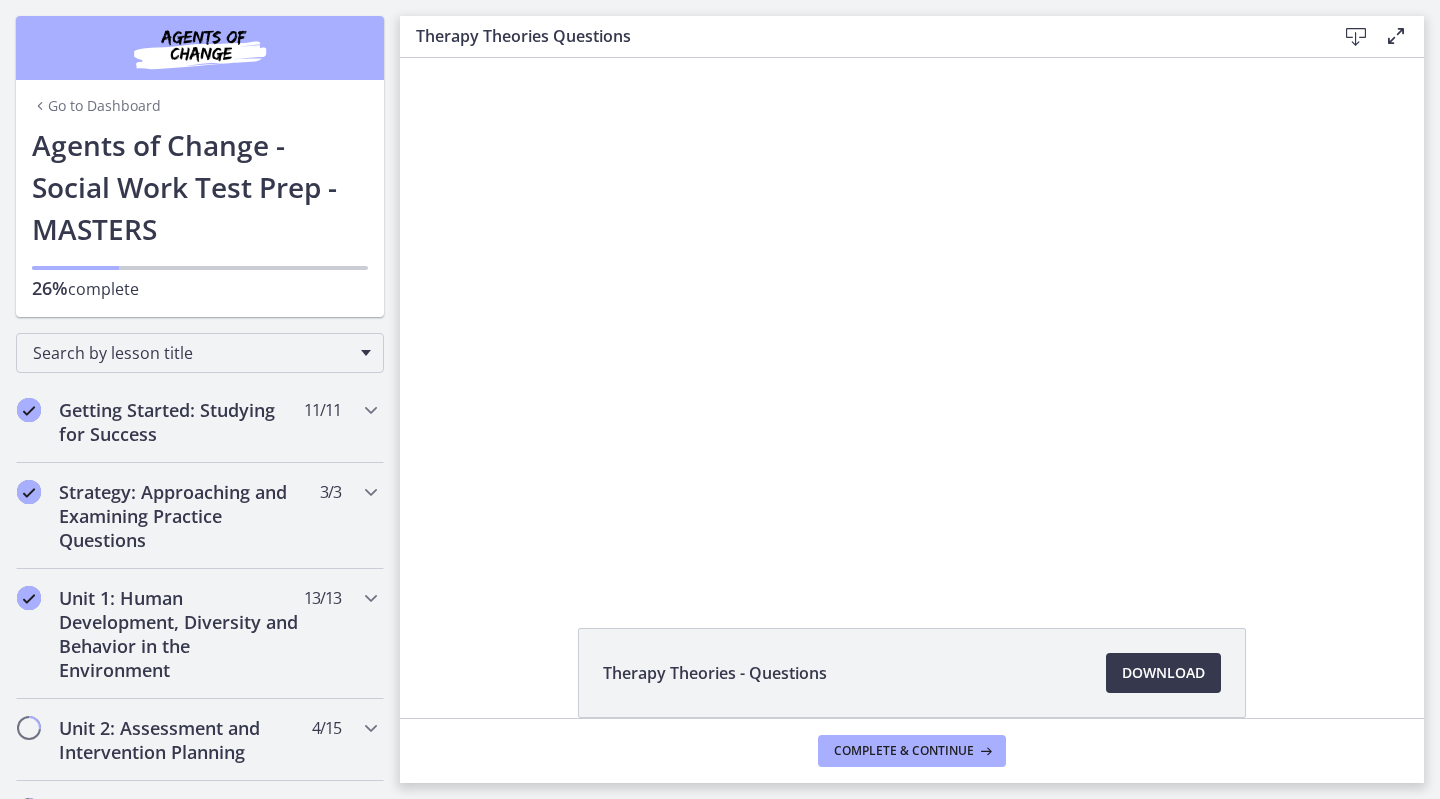 scroll, scrollTop: 0, scrollLeft: 0, axis: both 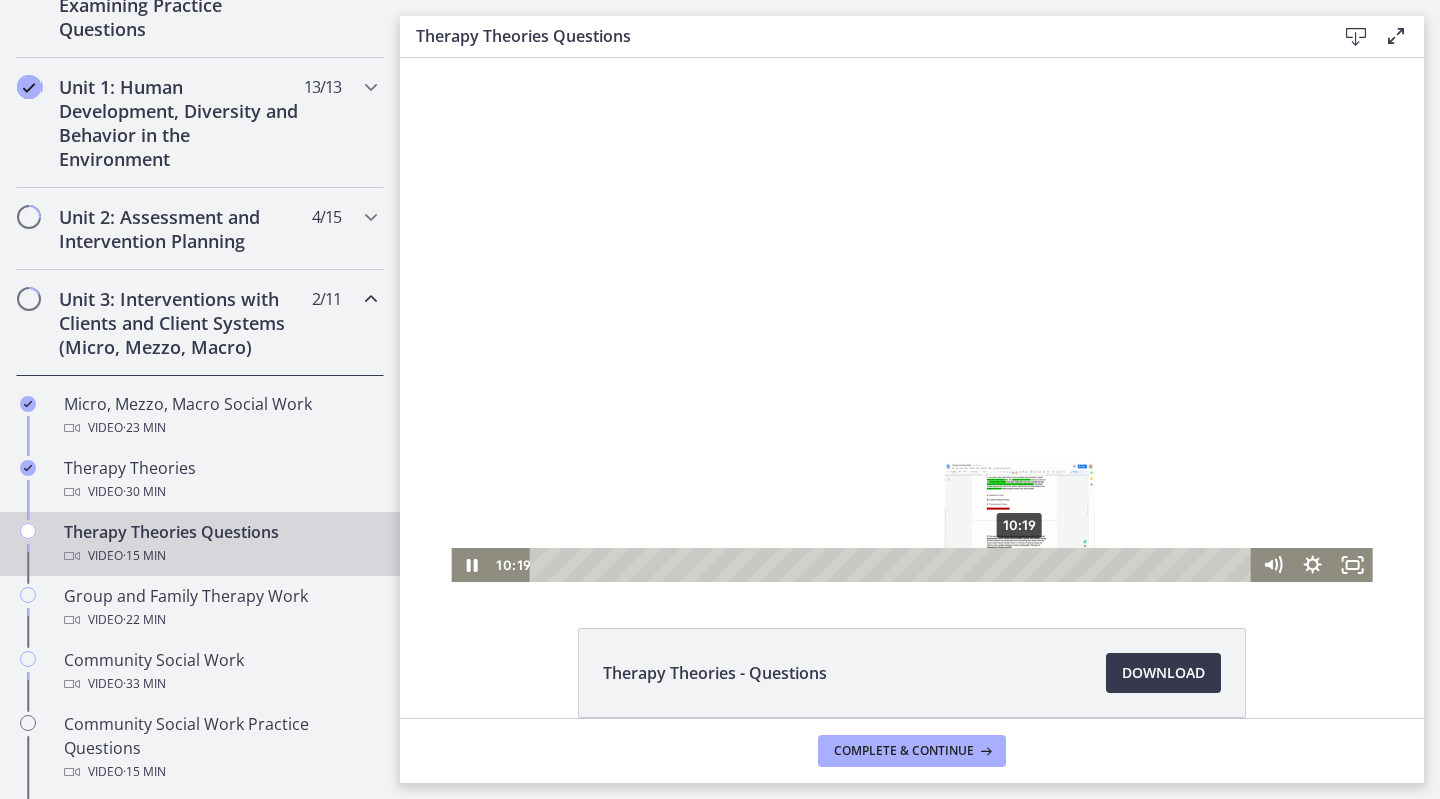 click on "10:19" at bounding box center (894, 565) 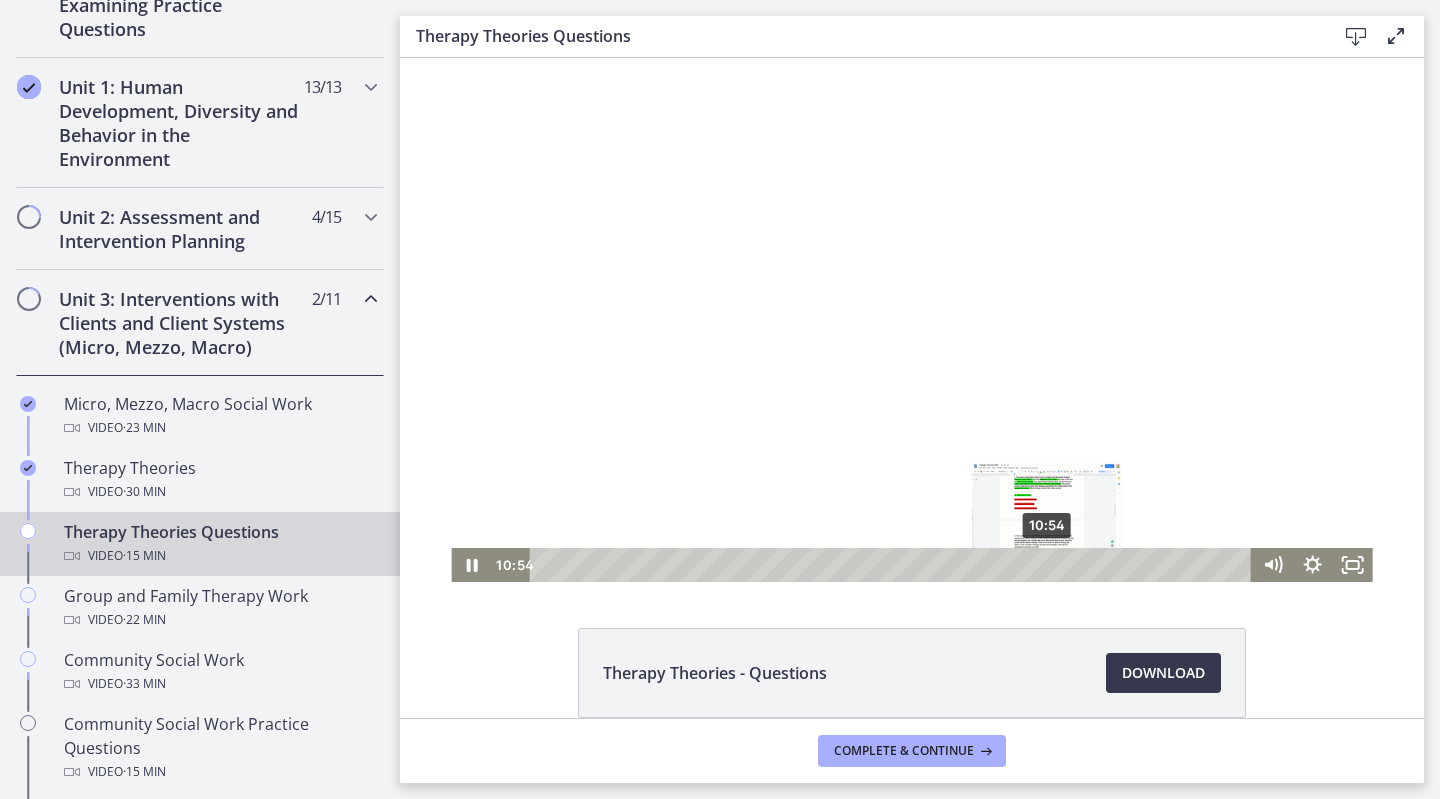 click on "10:54" at bounding box center [894, 565] 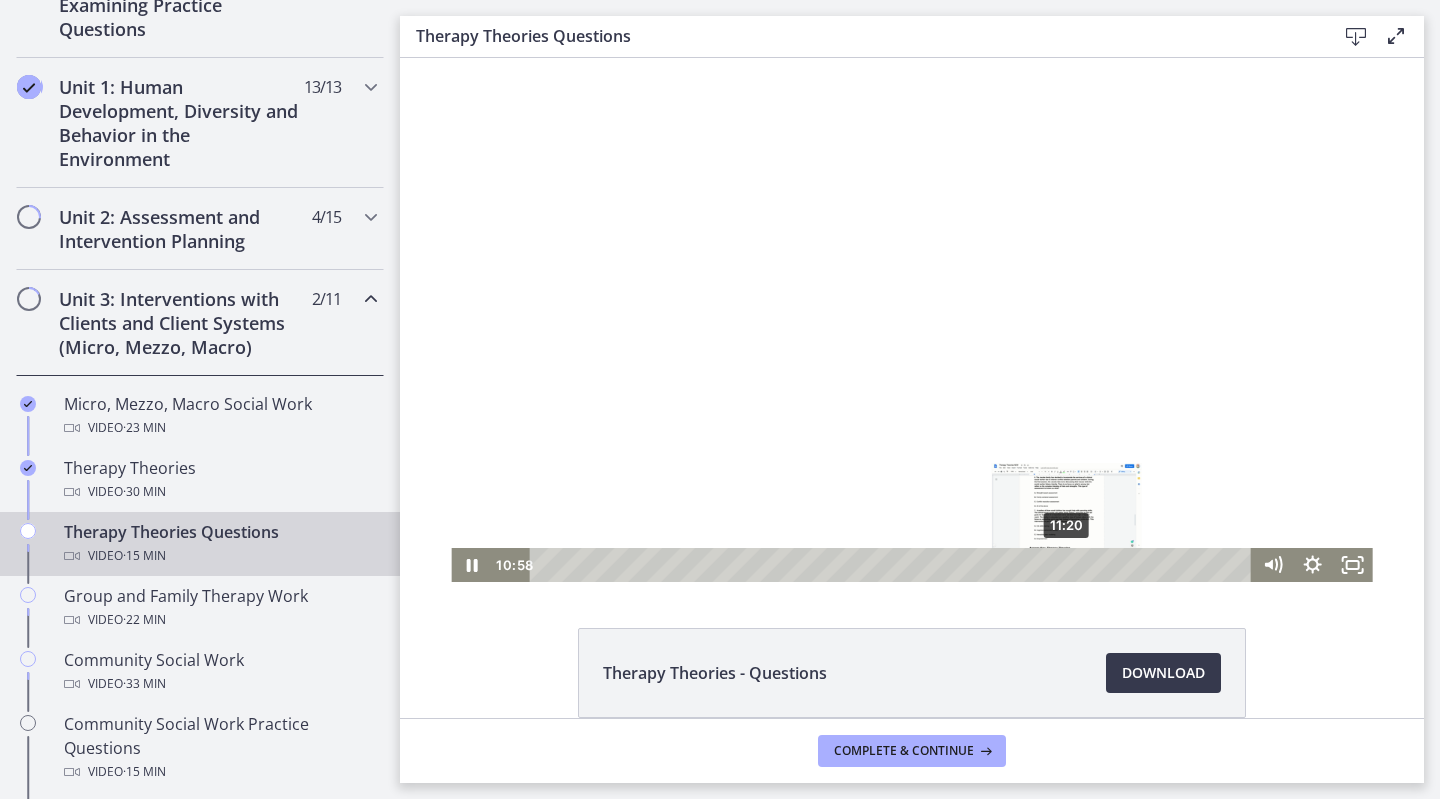 click on "11:20" at bounding box center [894, 565] 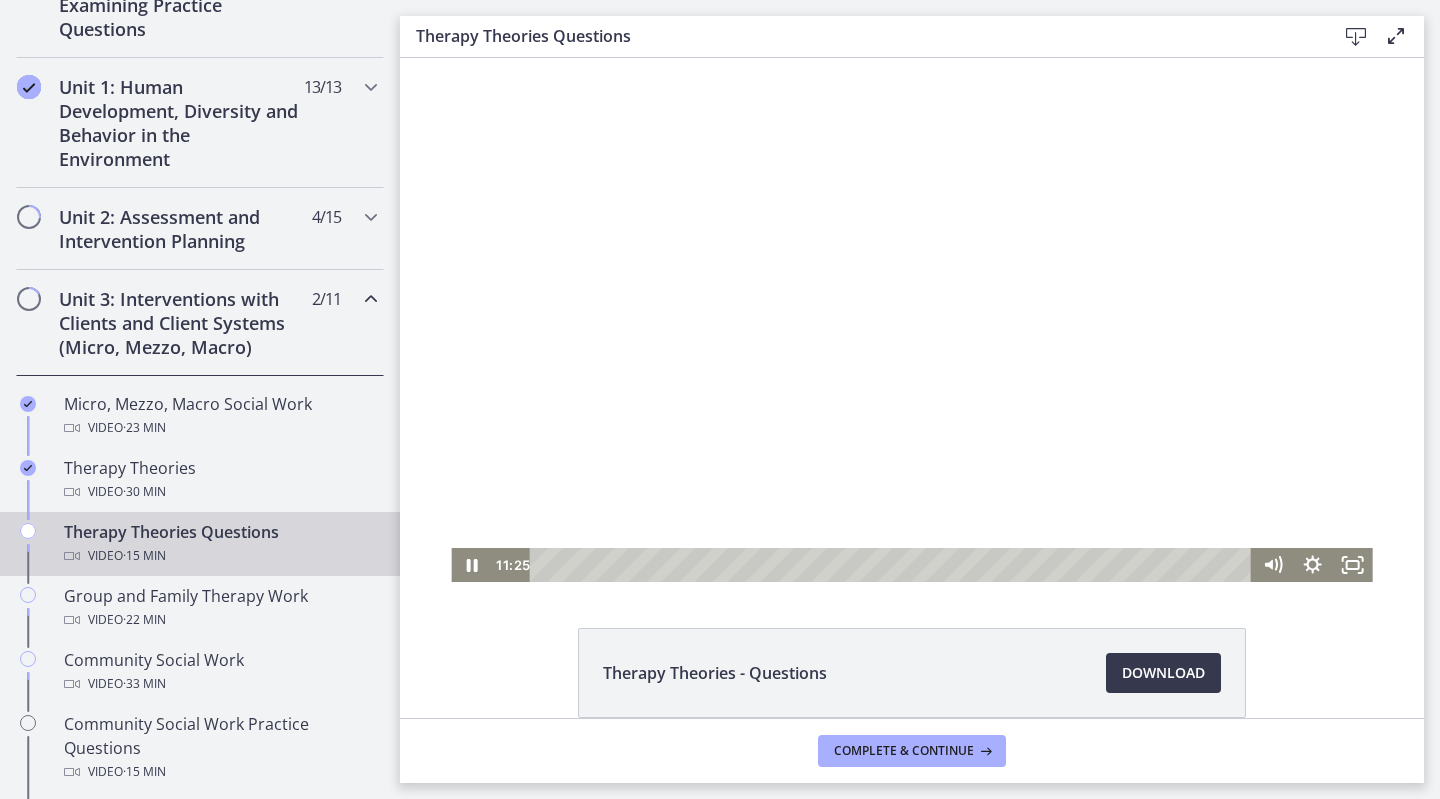 click at bounding box center (911, 320) 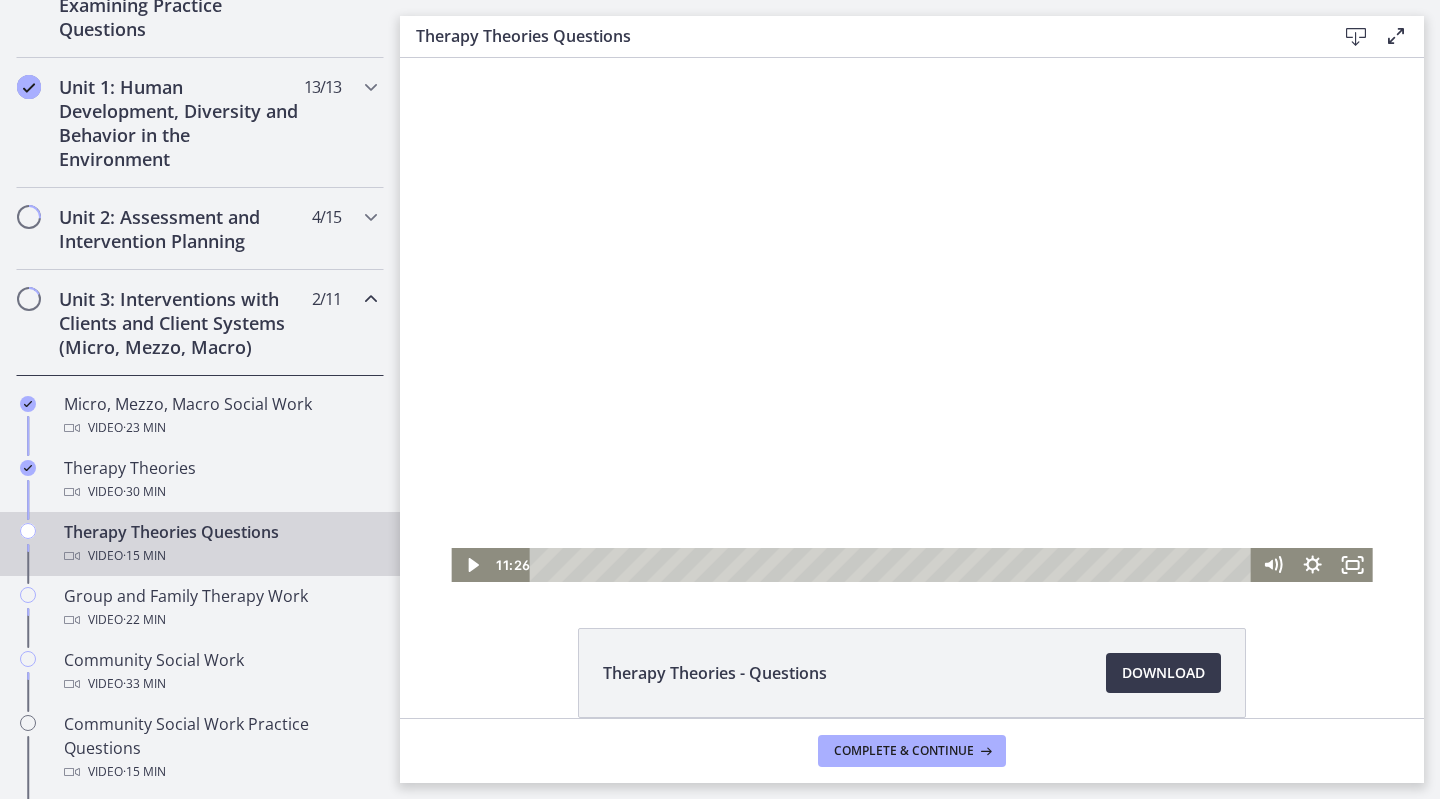 click at bounding box center (911, 320) 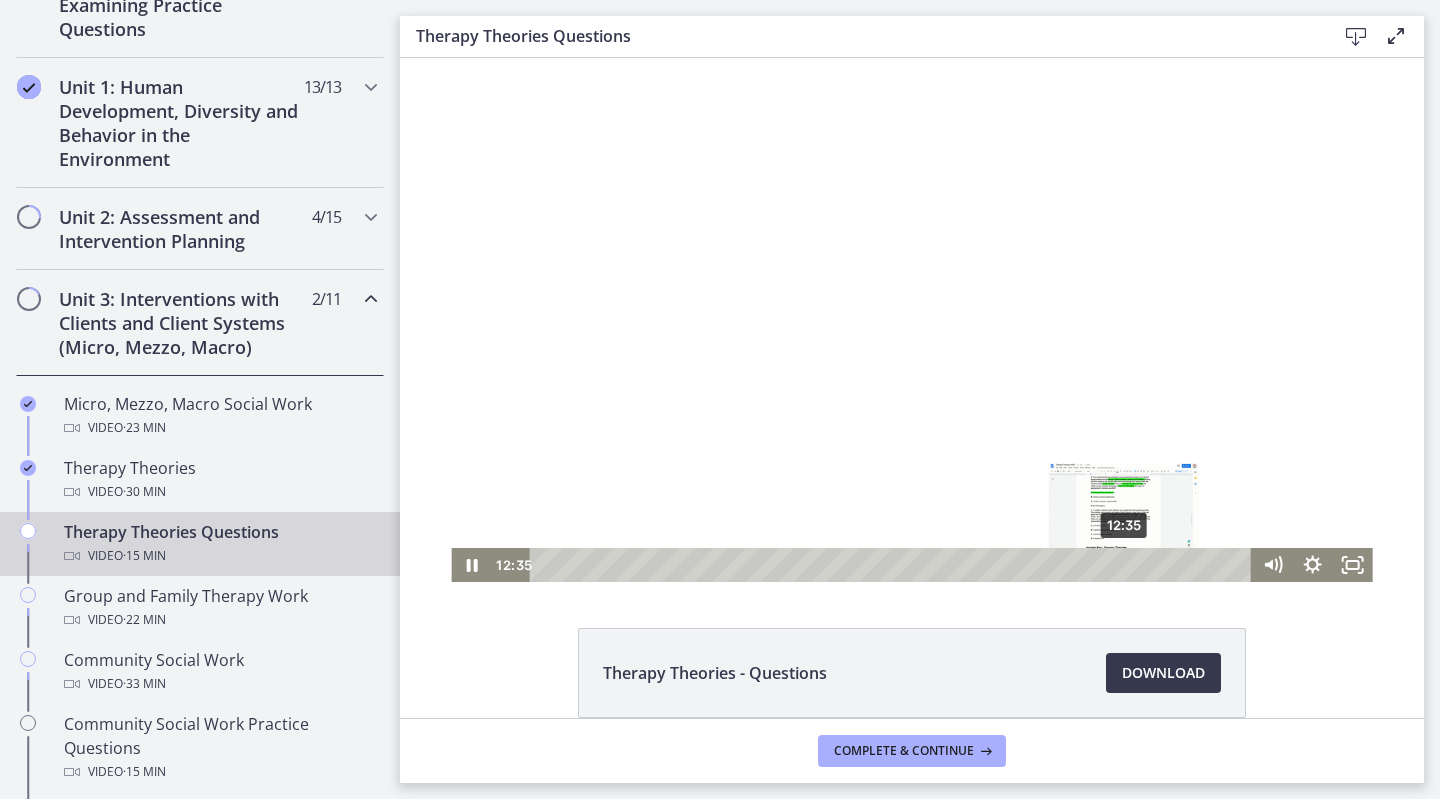 click on "12:35" at bounding box center [894, 565] 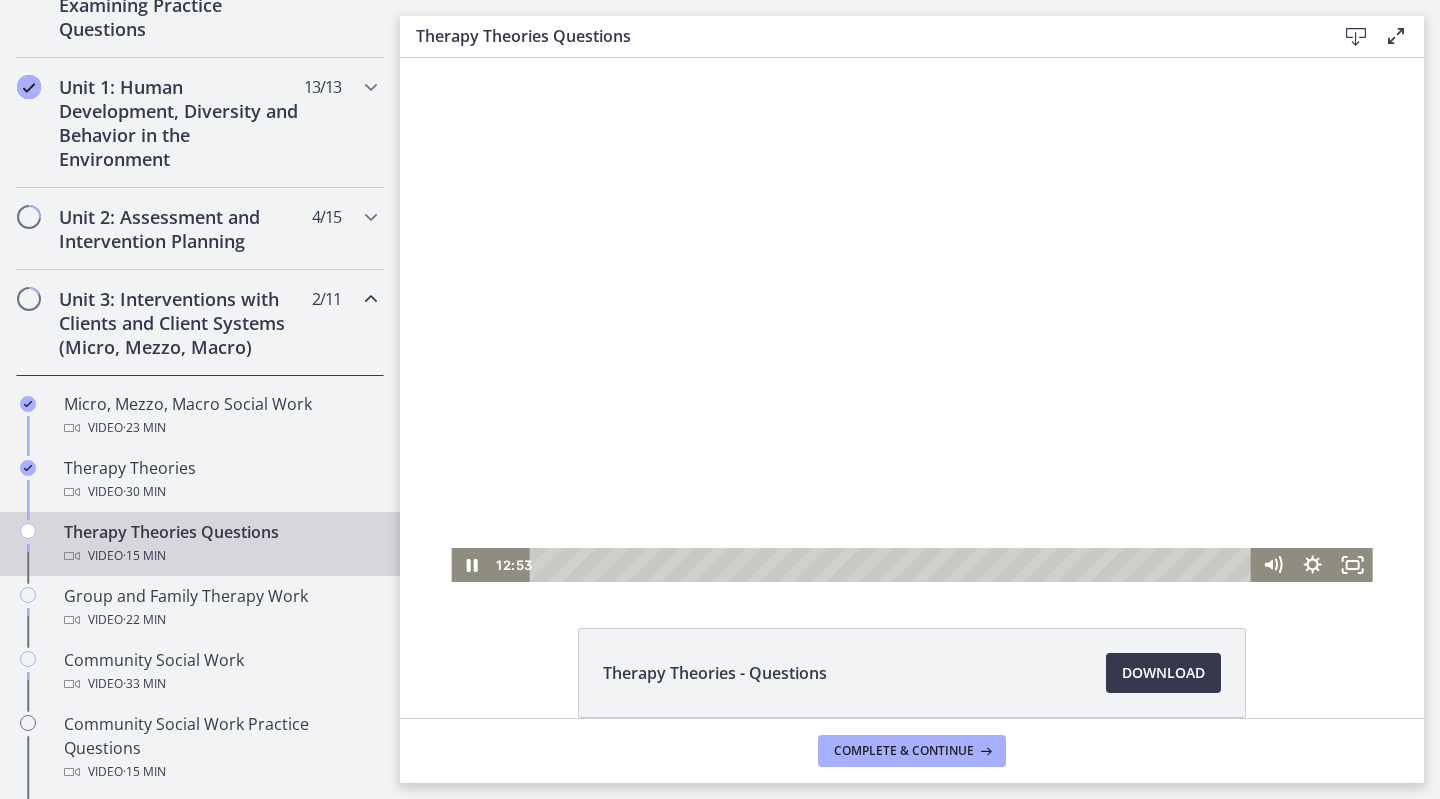 click at bounding box center (911, 320) 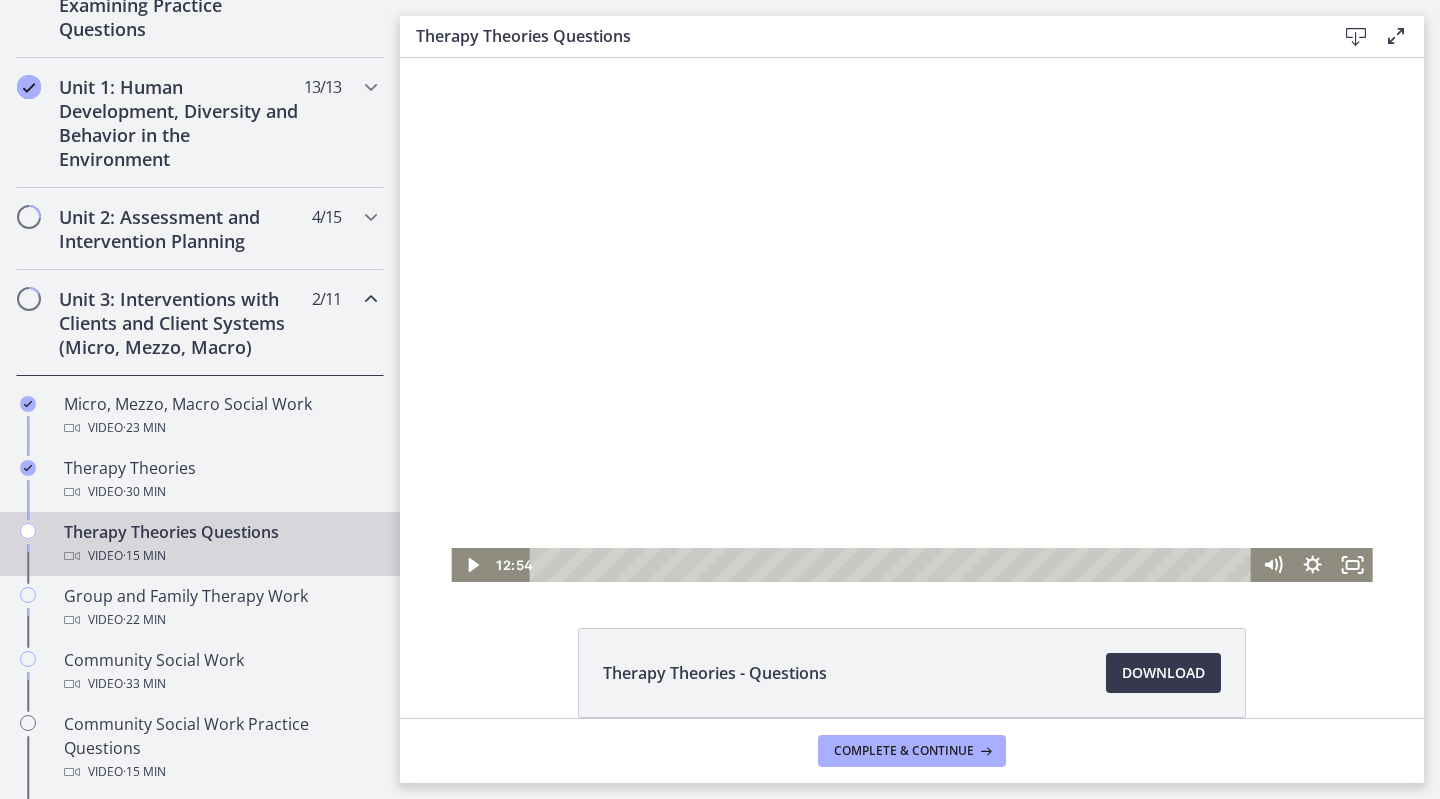 click at bounding box center [911, 320] 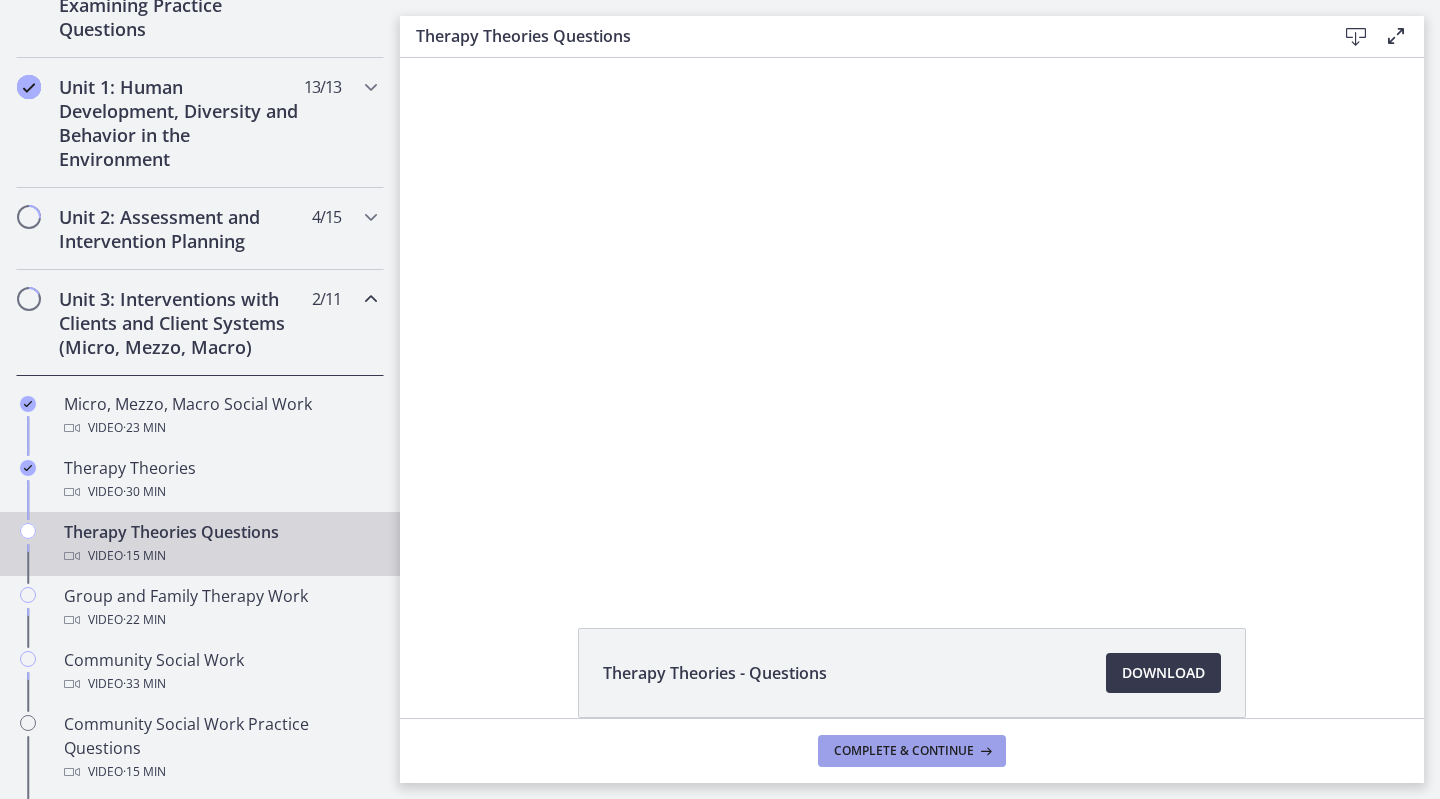 click on "Complete & continue" at bounding box center (904, 751) 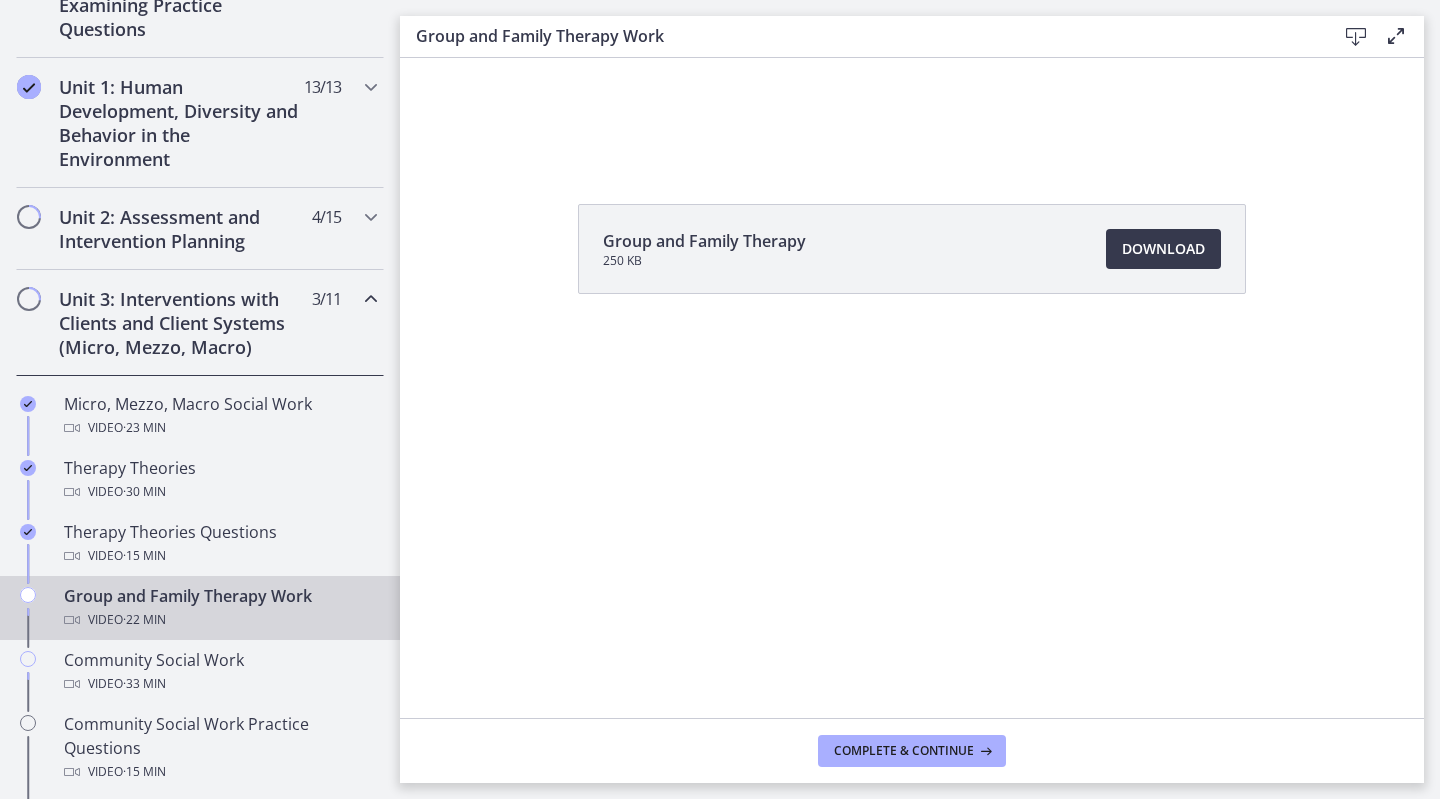 click on "Group and Family Therapy
250 KB
Download
Opens in a new window" at bounding box center (912, 297) 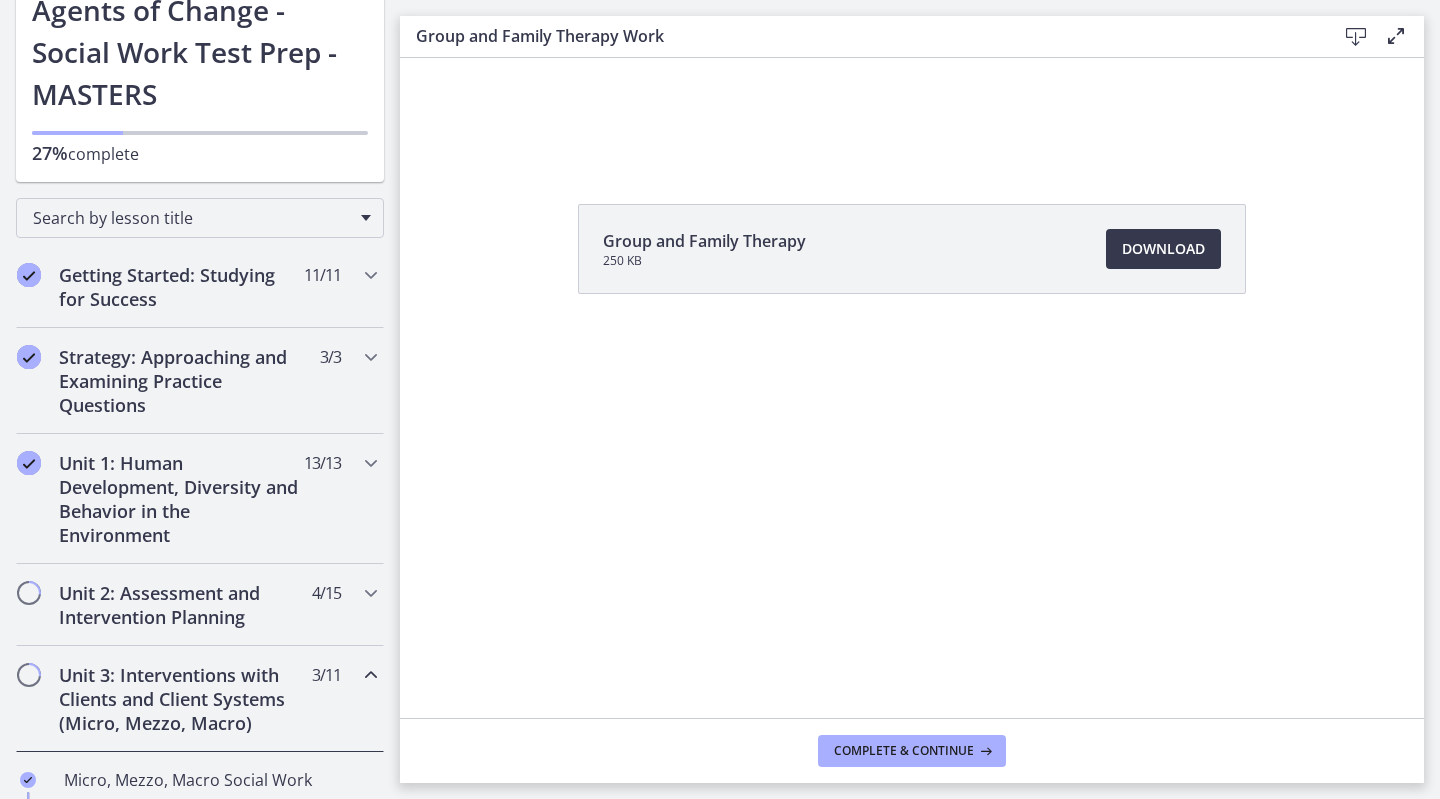 scroll, scrollTop: 0, scrollLeft: 0, axis: both 